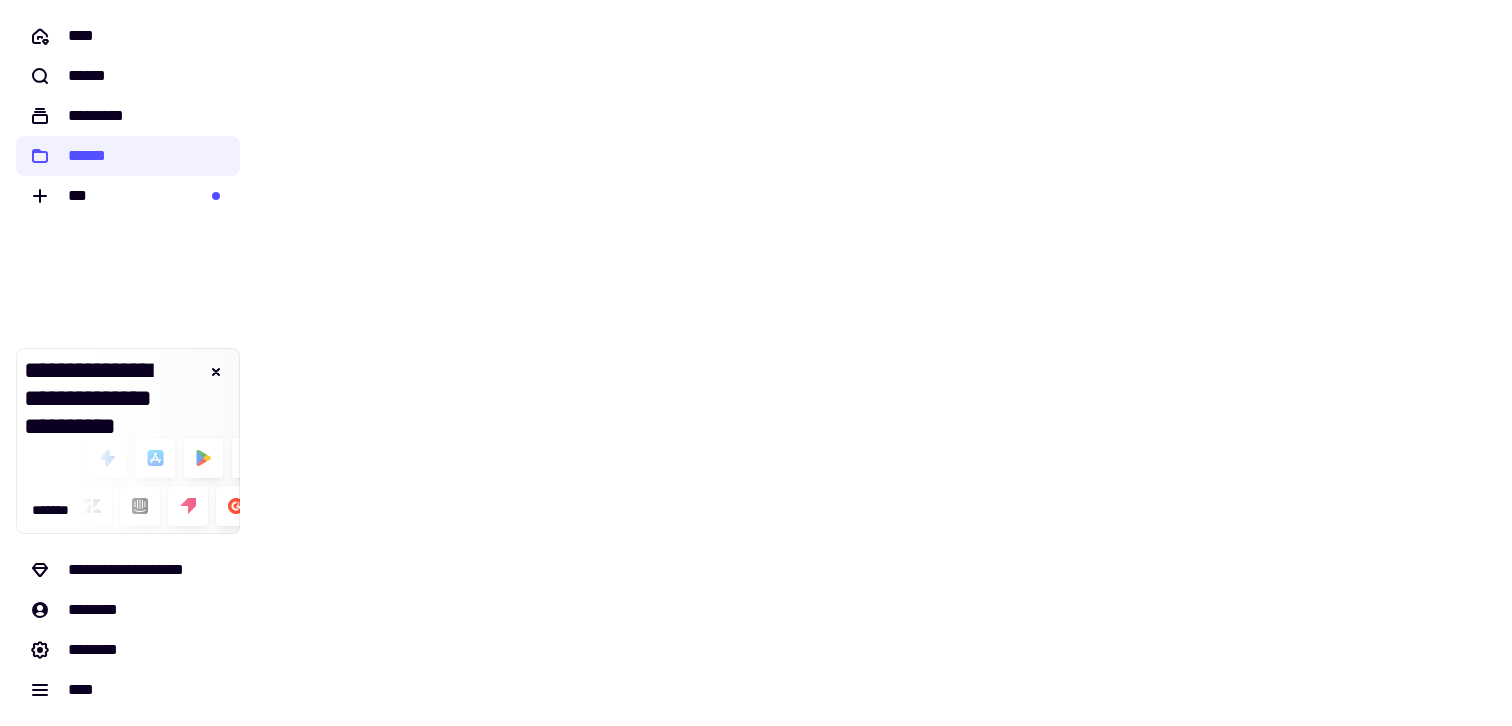 scroll, scrollTop: 0, scrollLeft: 0, axis: both 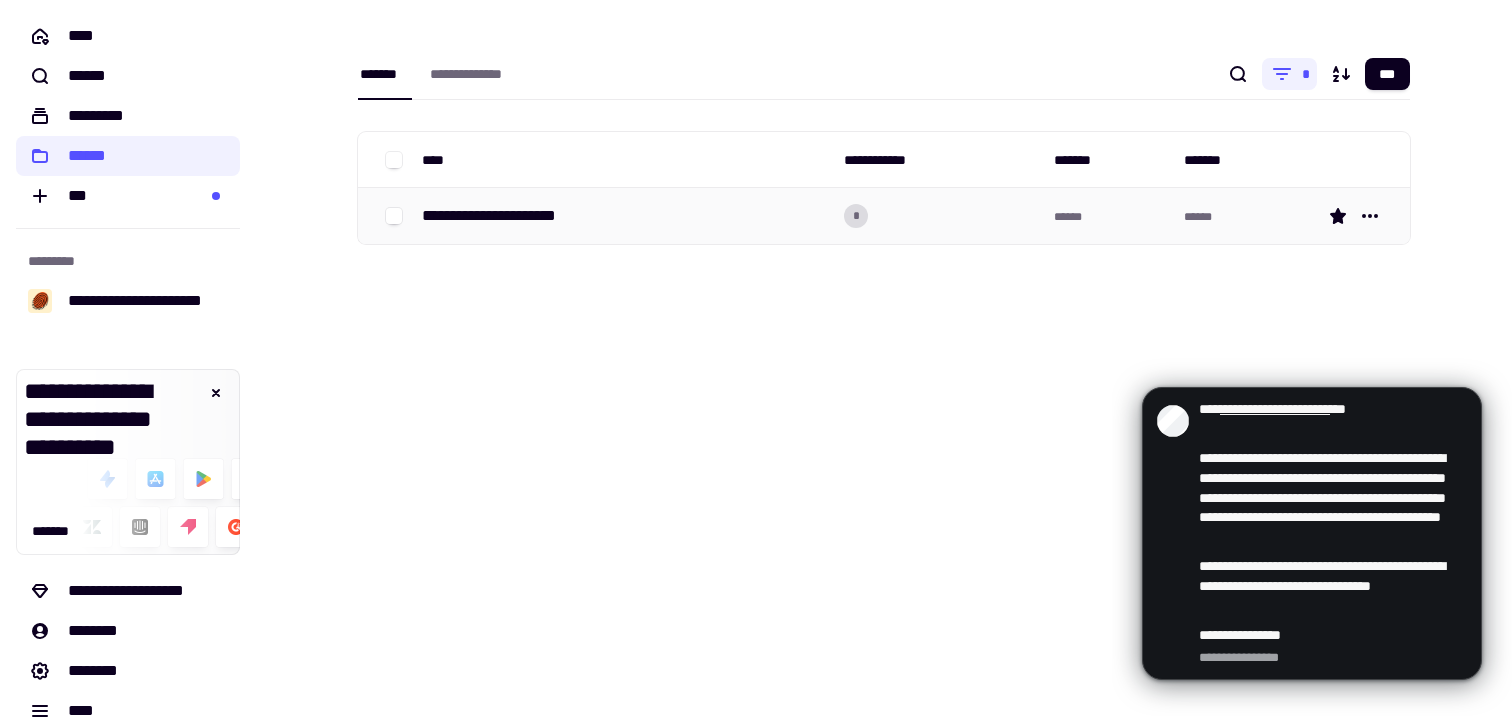 click on "**********" at bounding box center (506, 216) 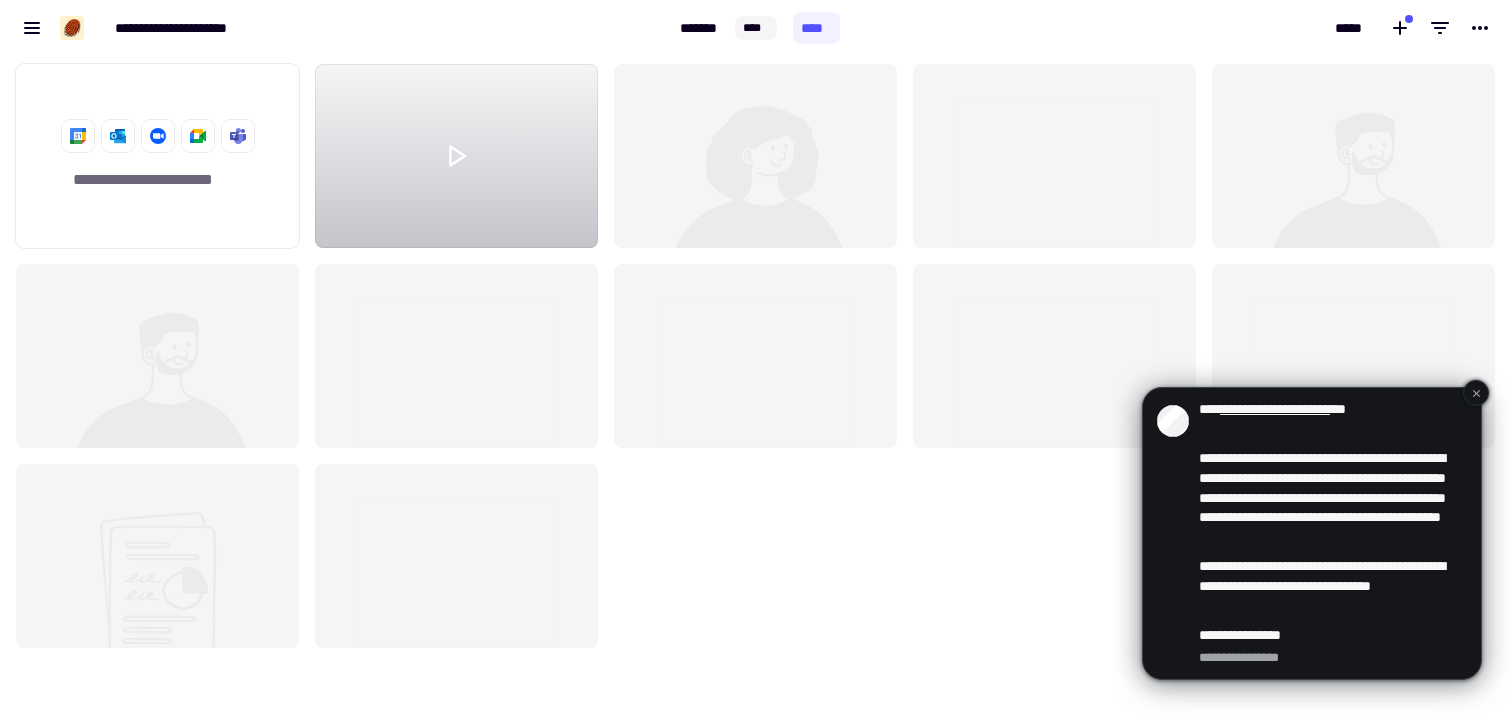 scroll, scrollTop: 1, scrollLeft: 1, axis: both 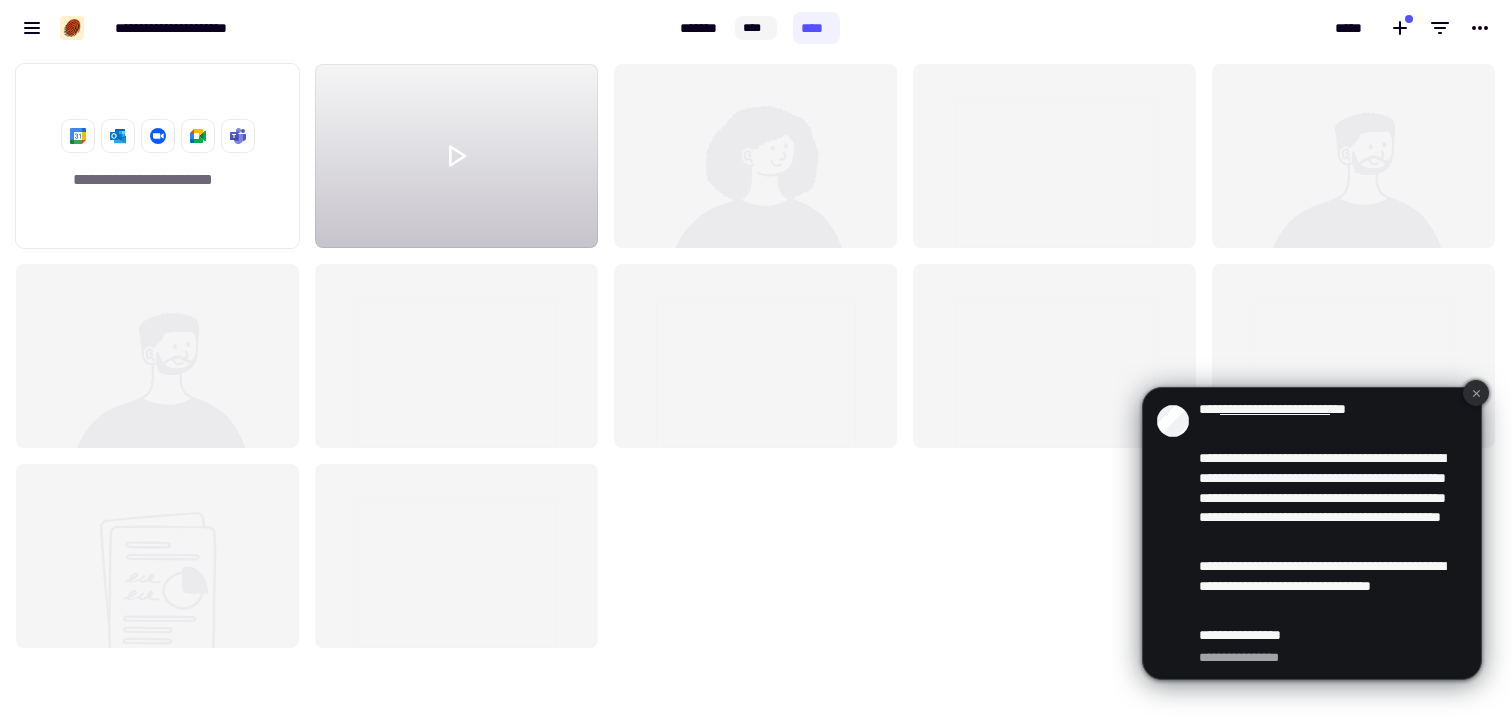click 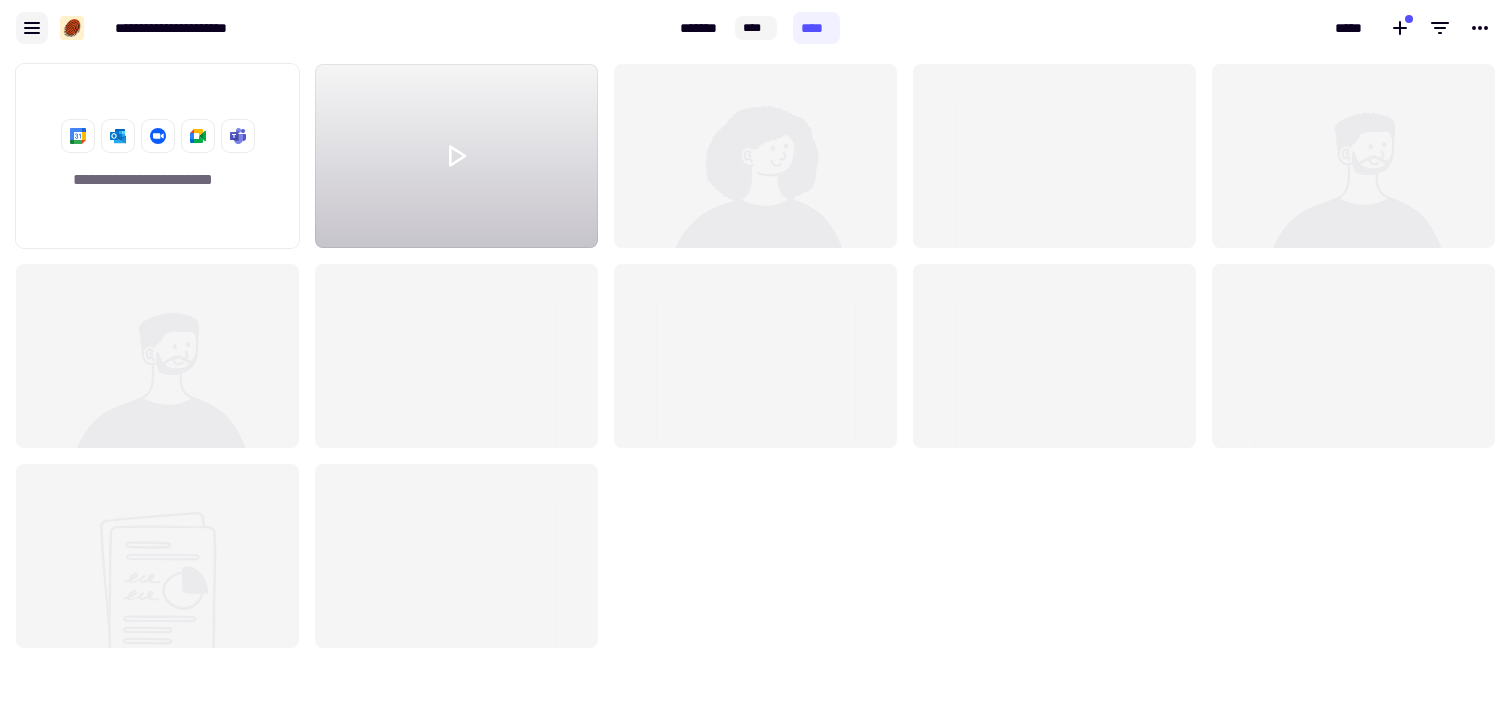 click 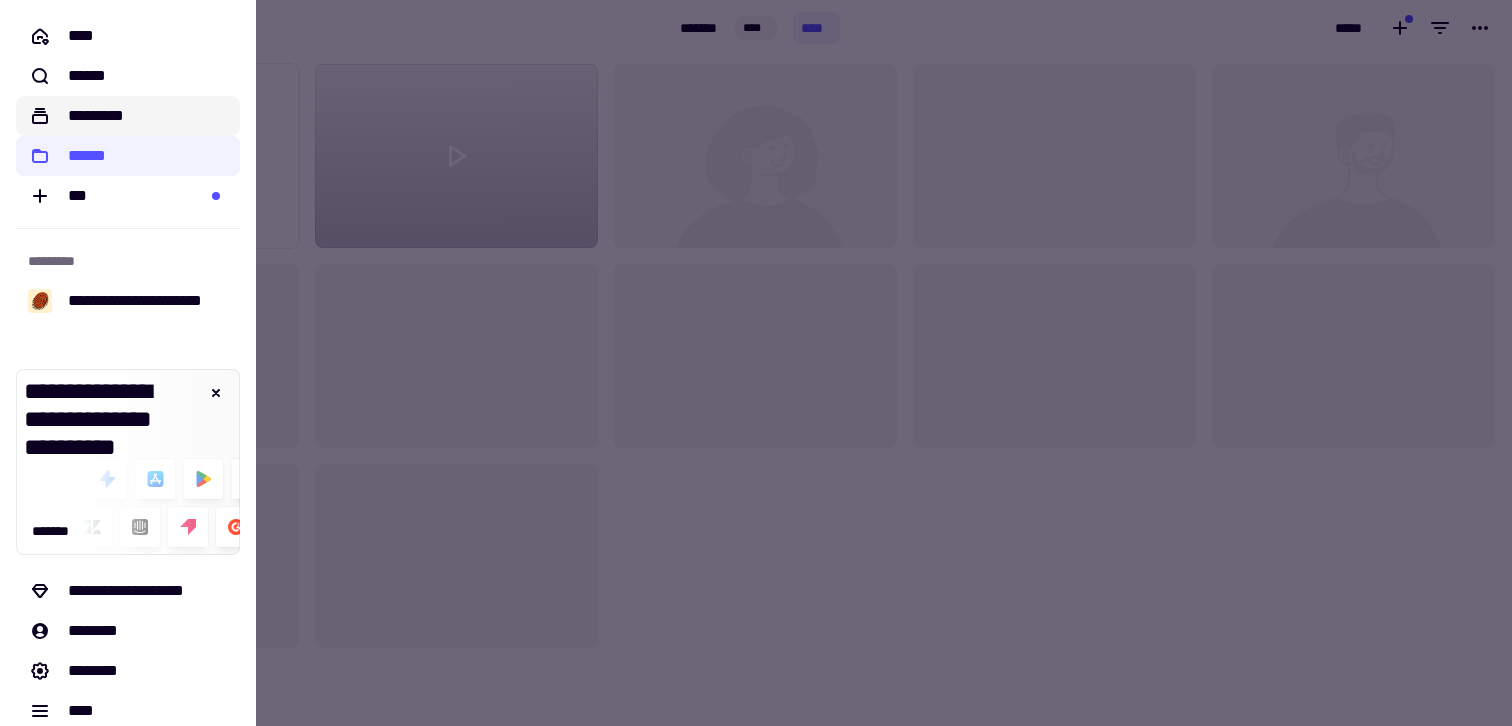 click on "*********" 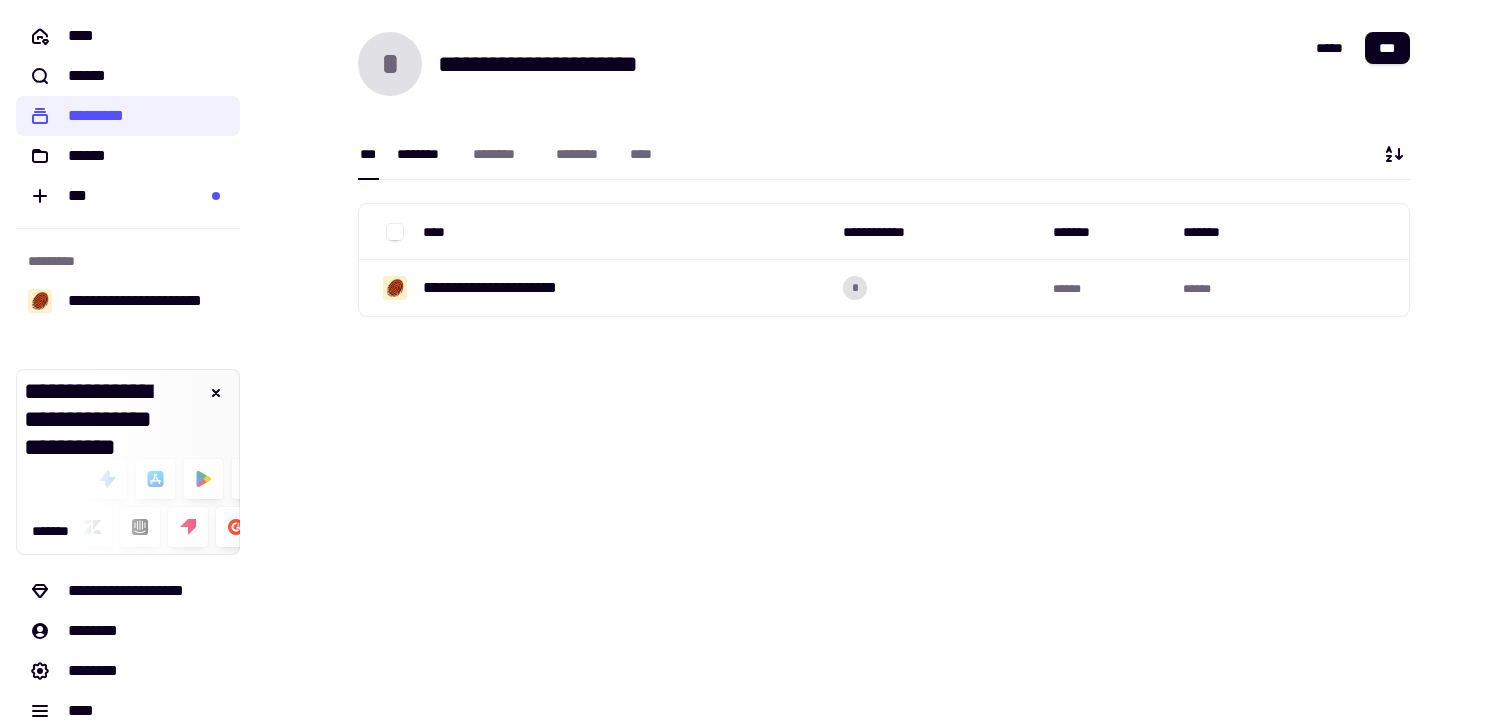 click on "********" at bounding box center [425, 154] 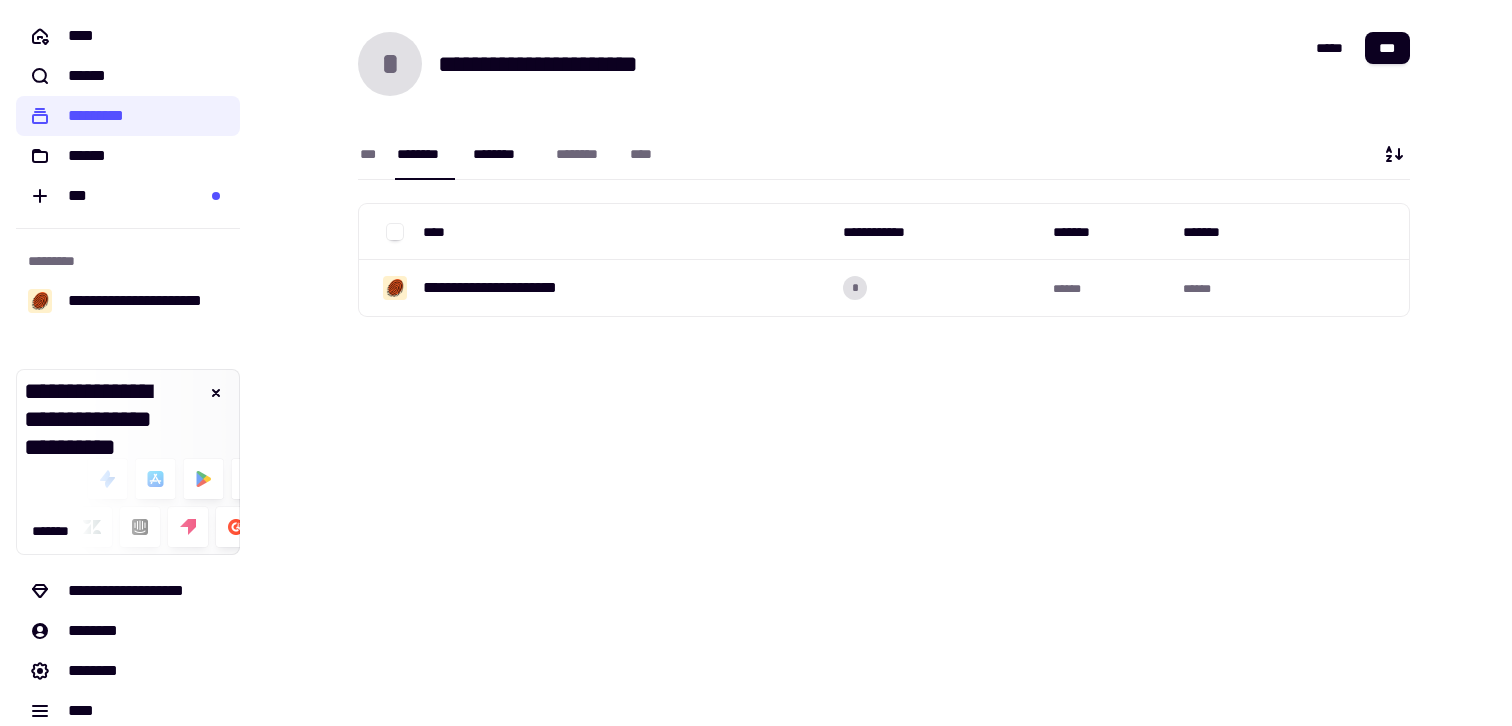 click on "********" at bounding box center [504, 154] 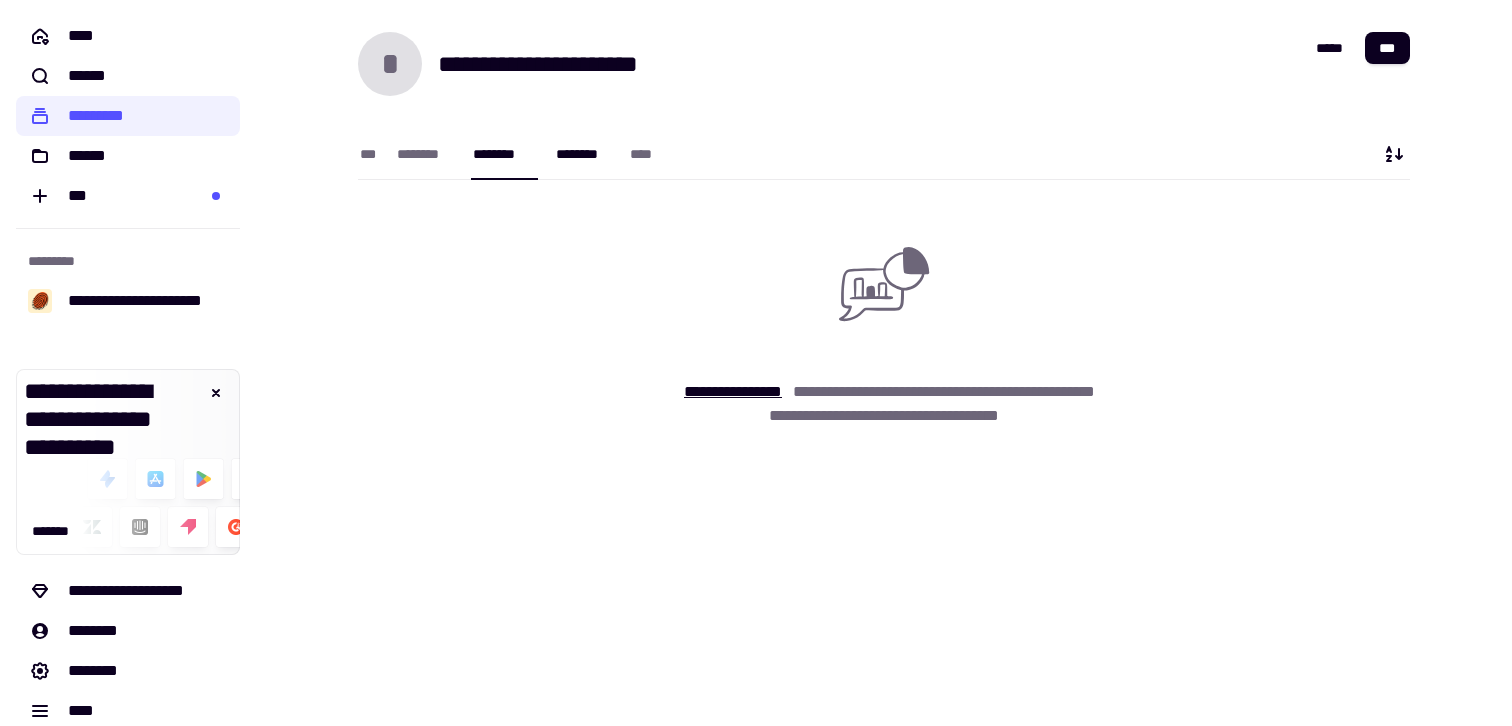 click on "********" at bounding box center [583, 154] 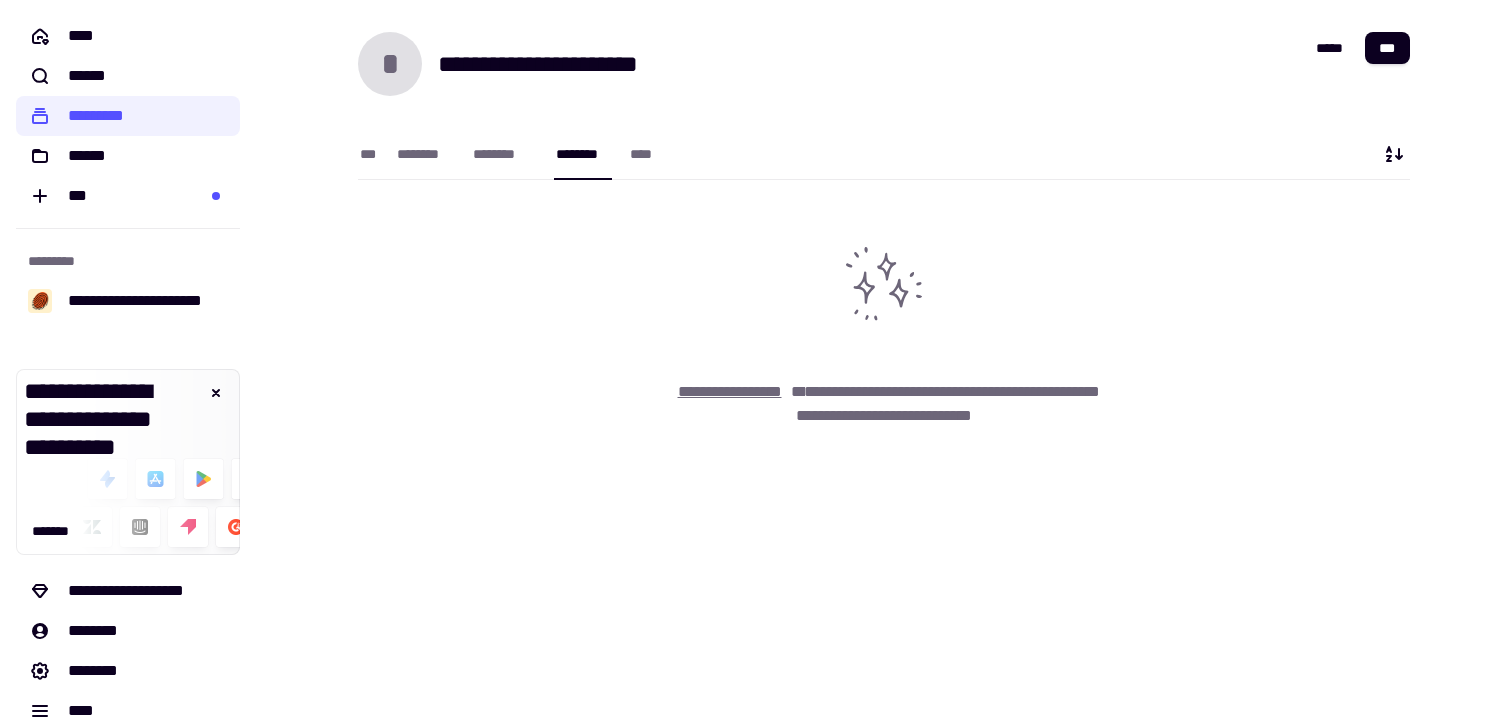 click on "**********" 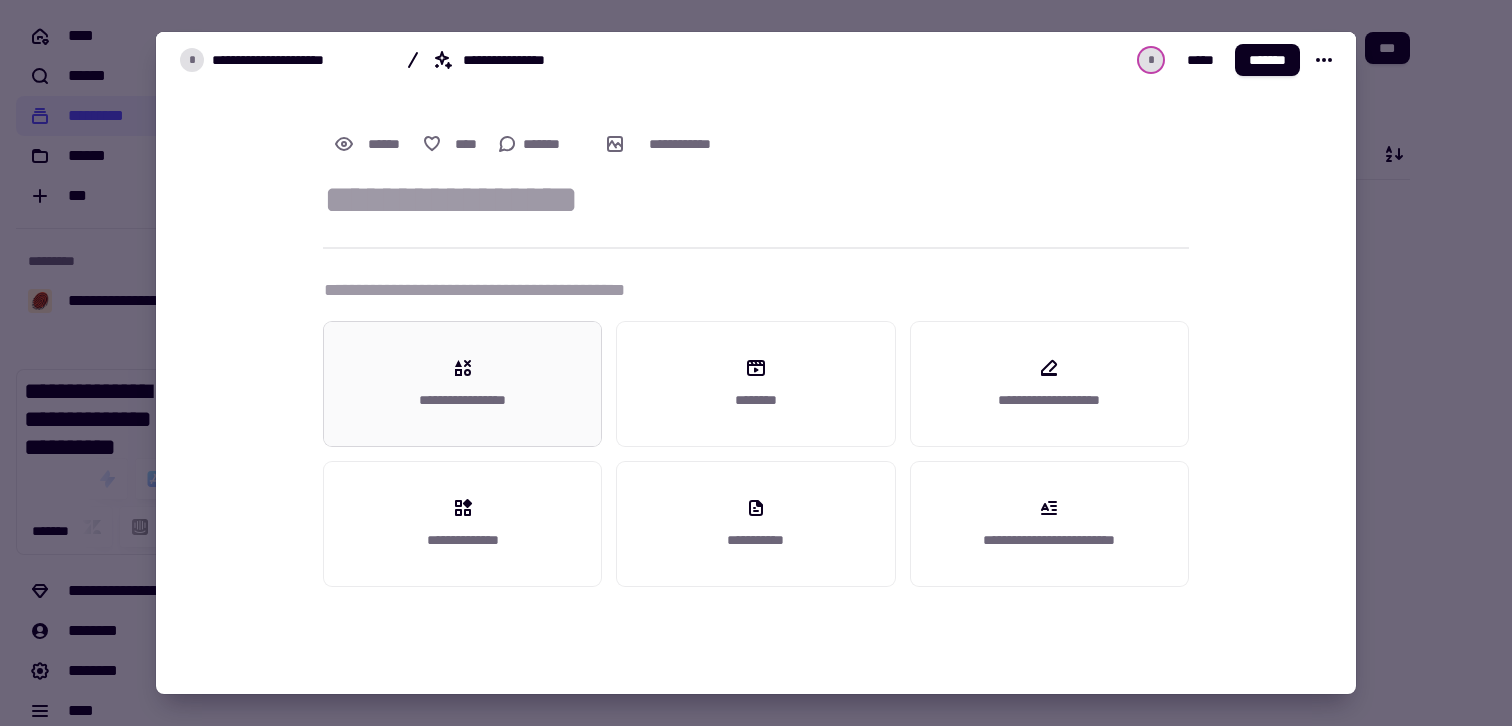 click on "**********" at bounding box center [462, 384] 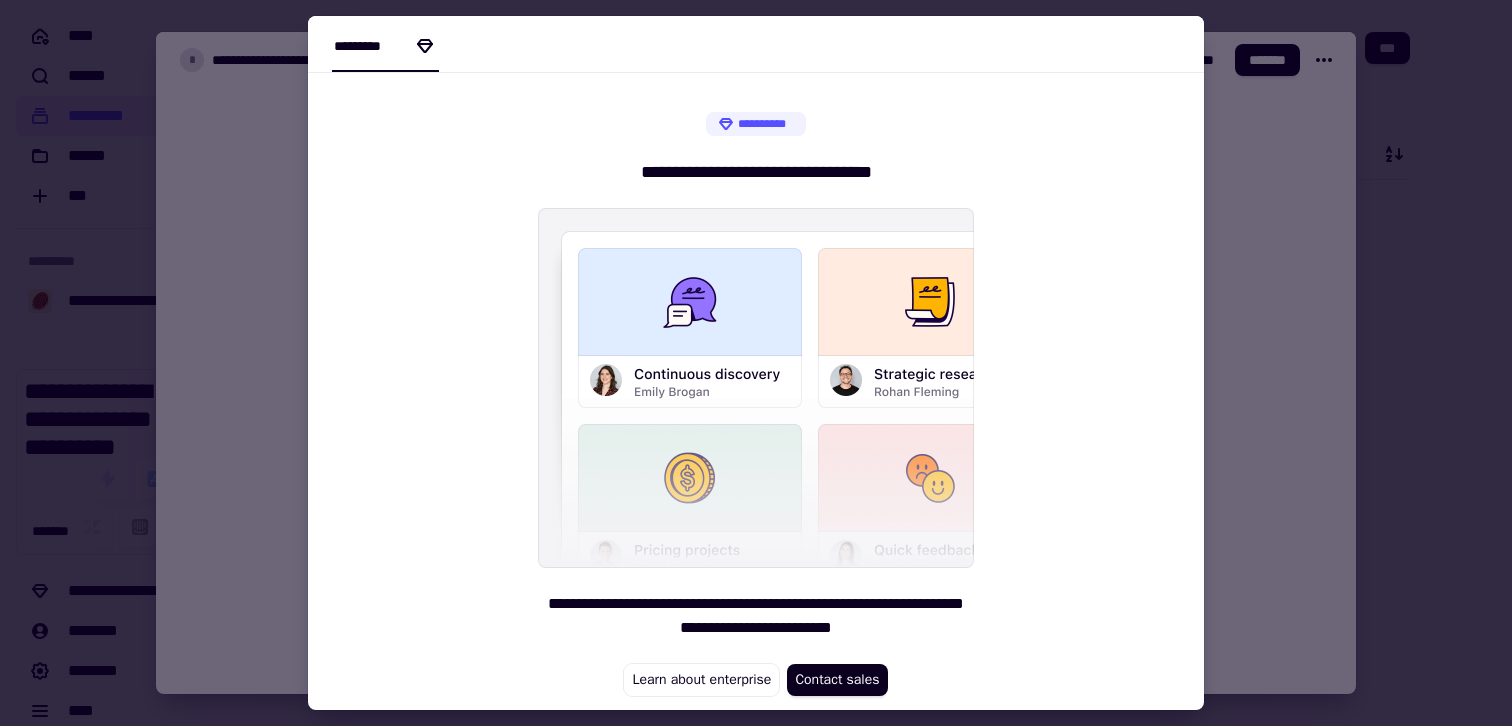 click at bounding box center (756, 388) 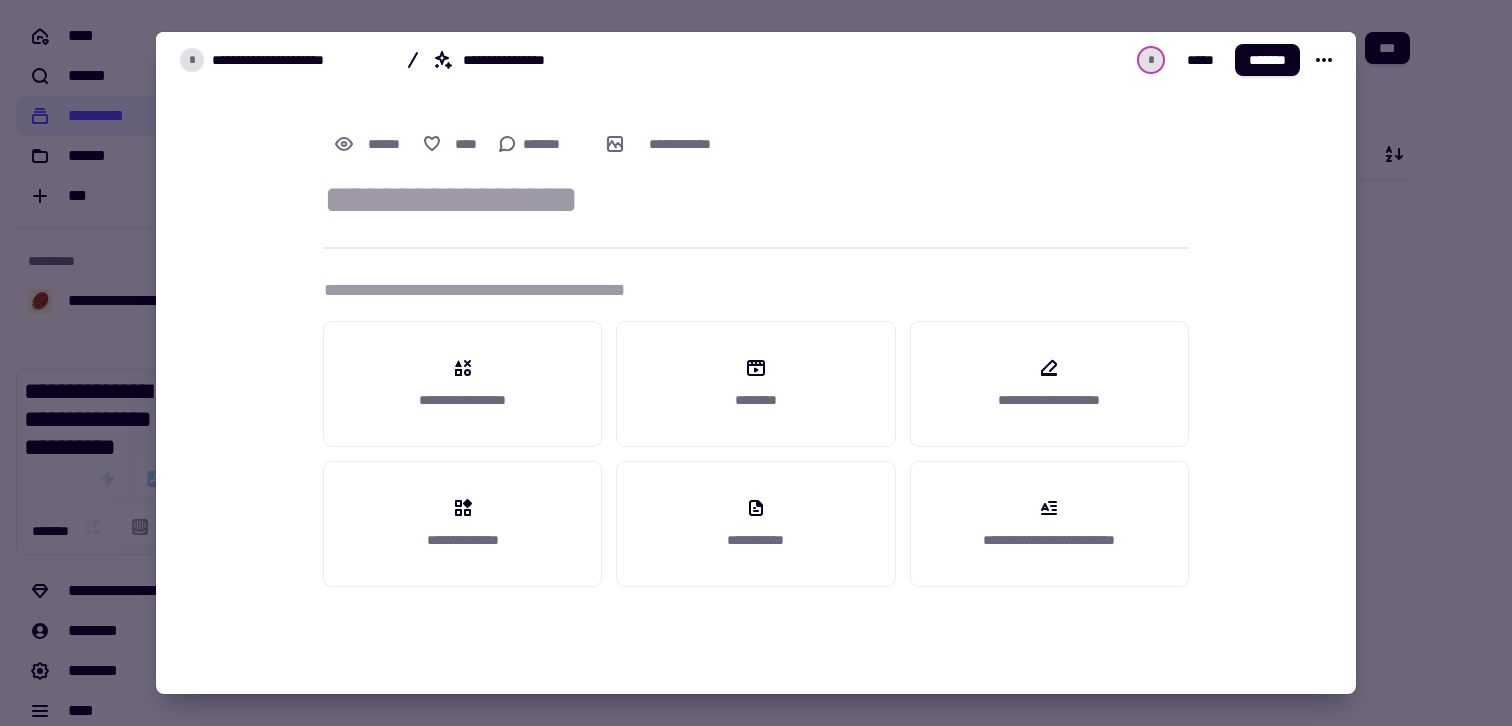 click at bounding box center (756, 200) 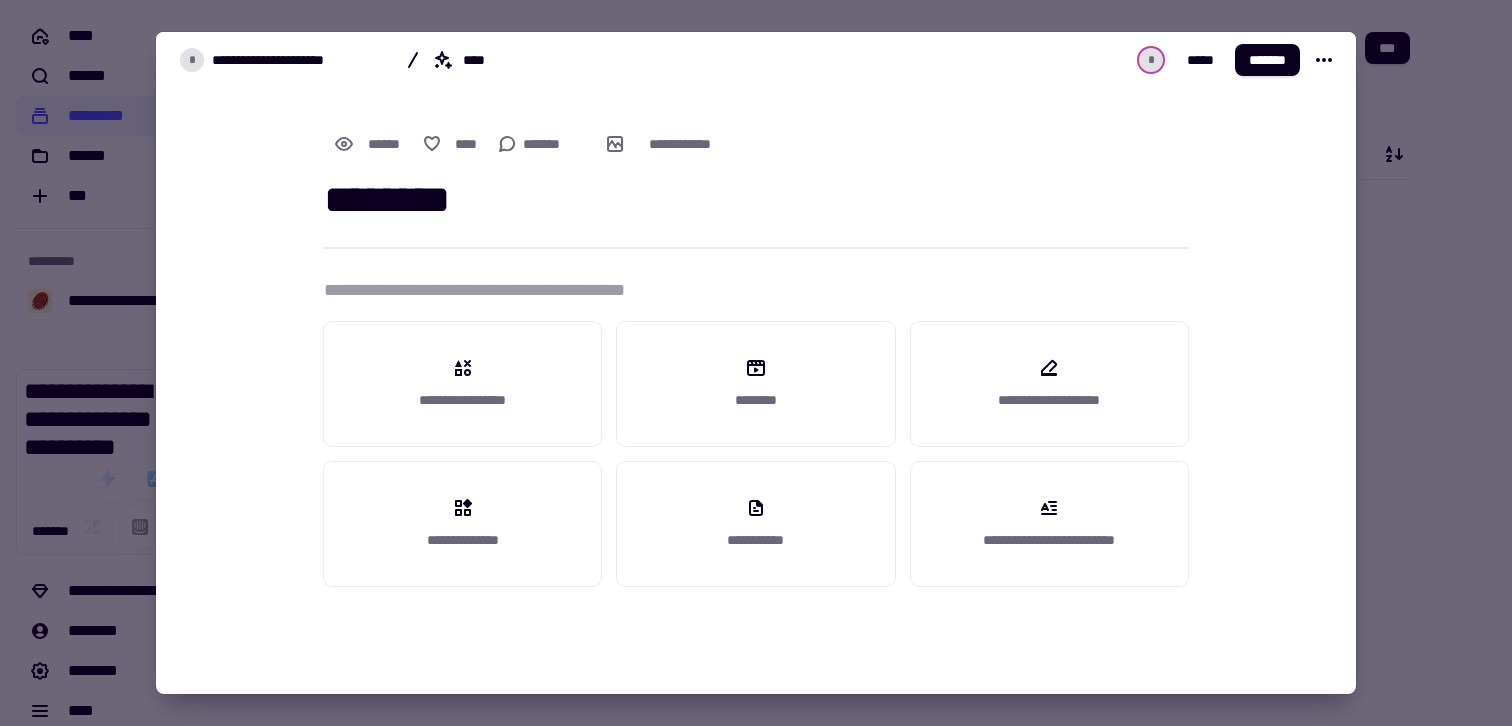 type on "********" 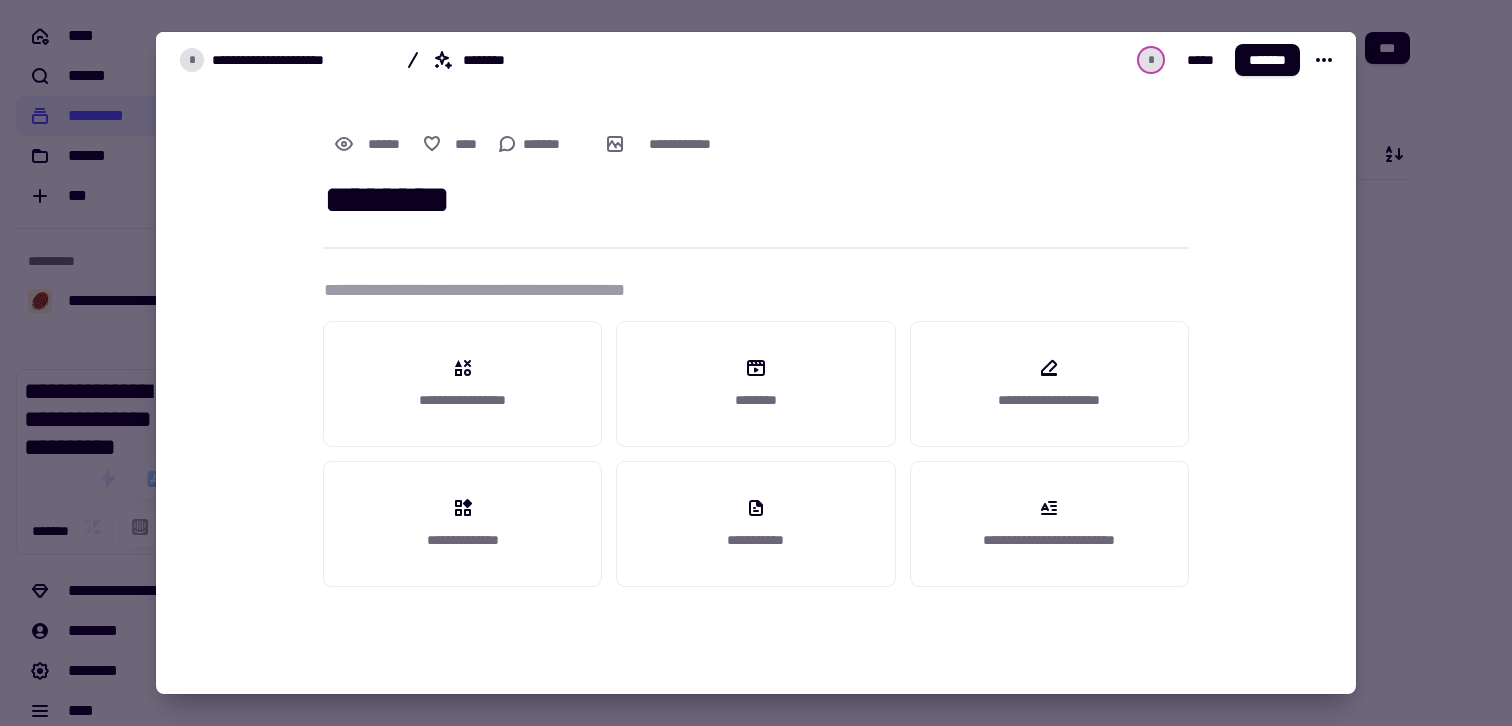 type 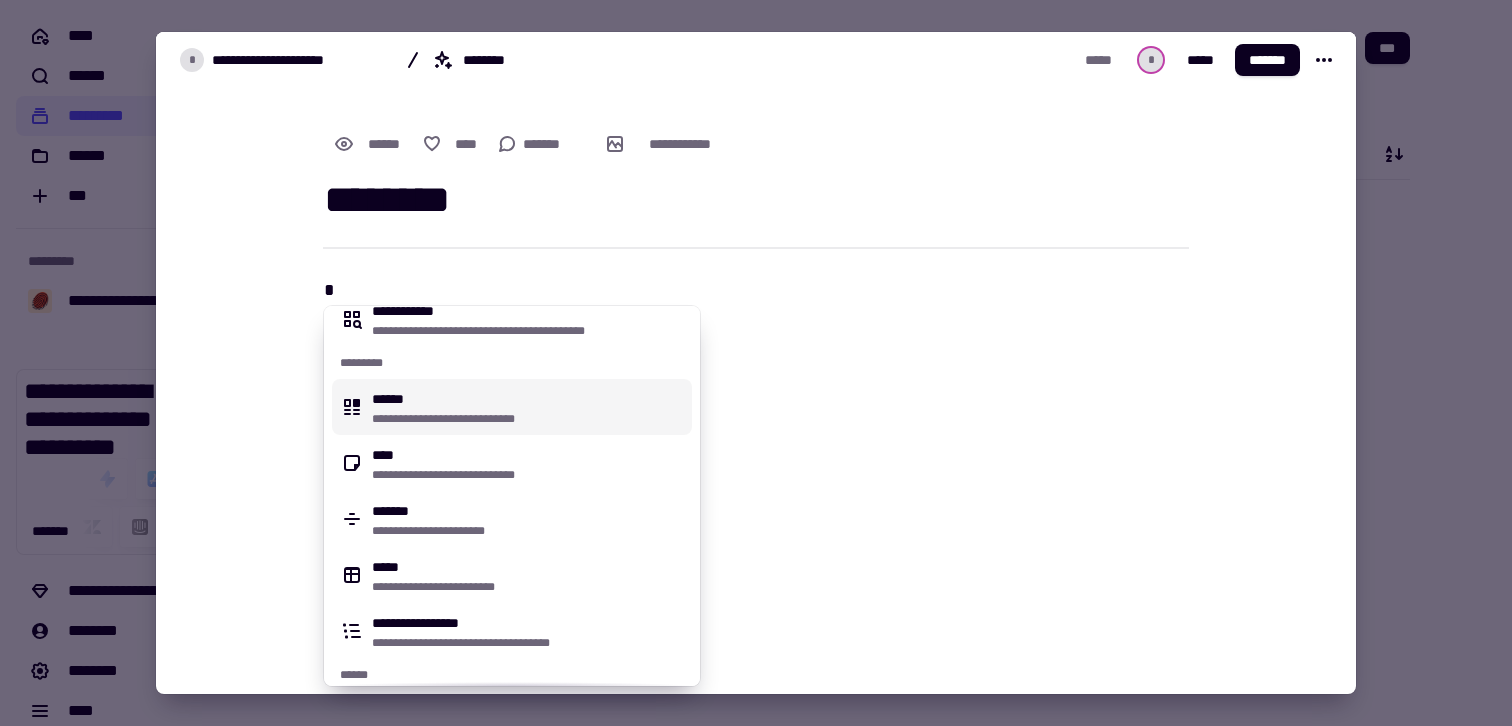 scroll, scrollTop: 237, scrollLeft: 0, axis: vertical 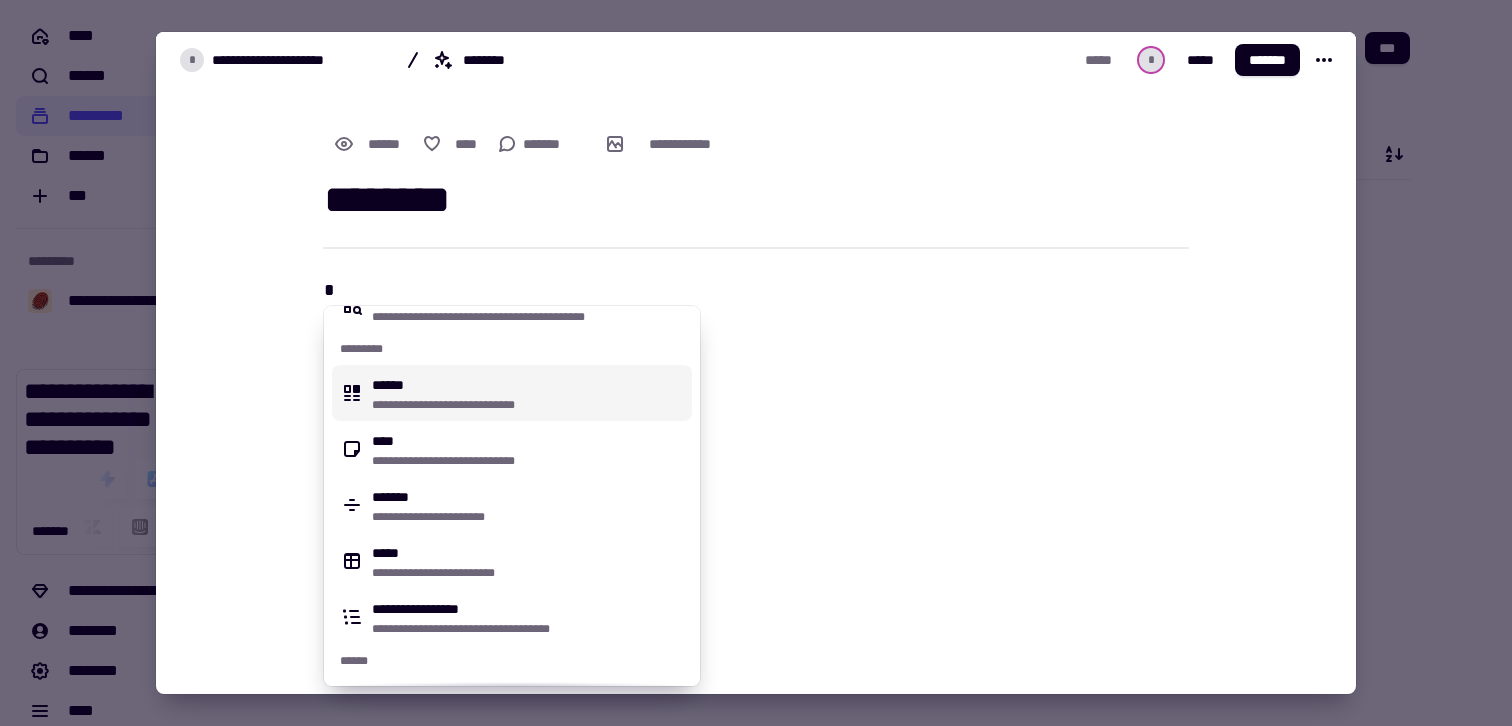 click on "[EMAIL]" at bounding box center (512, 393) 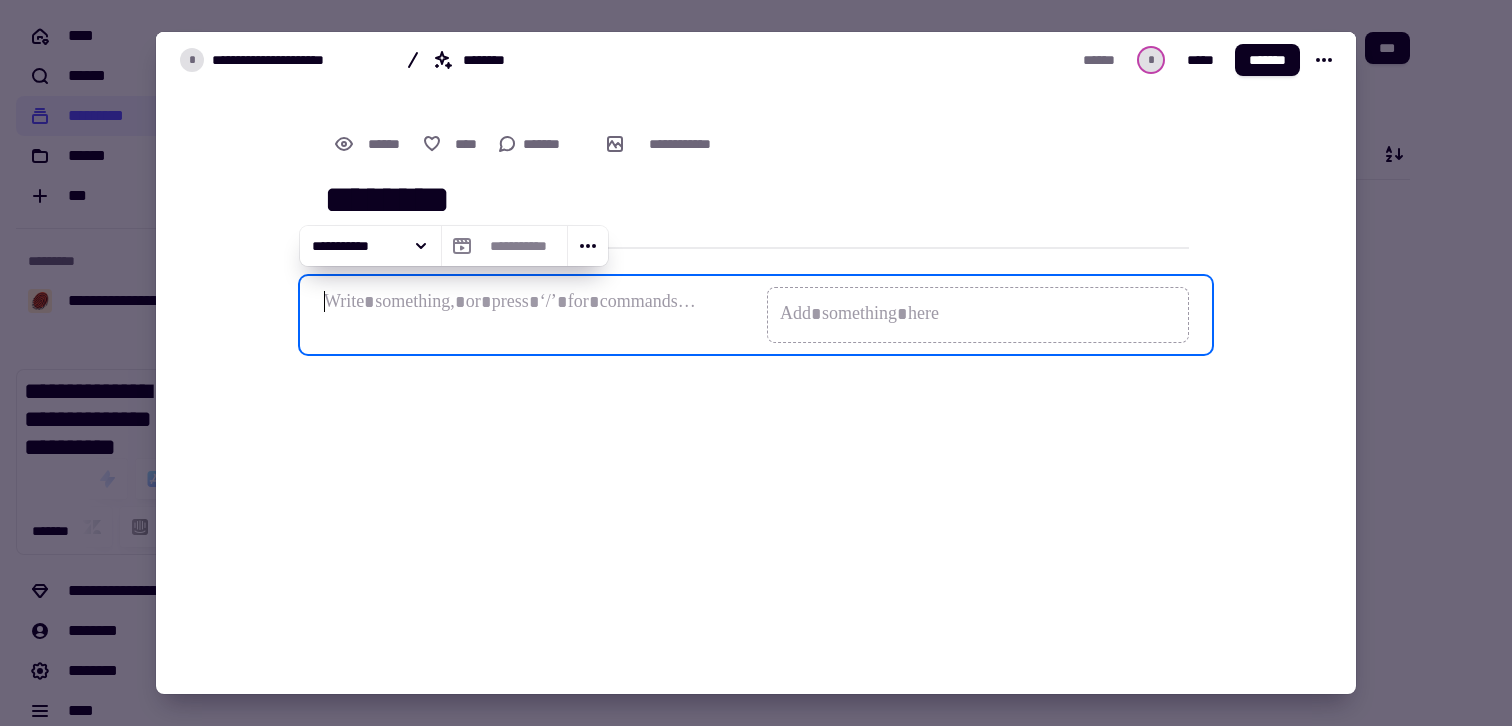 click on "[FIRST] [LAST] [PHONE] [EMAIL] [ADDRESS]" at bounding box center [756, 266] 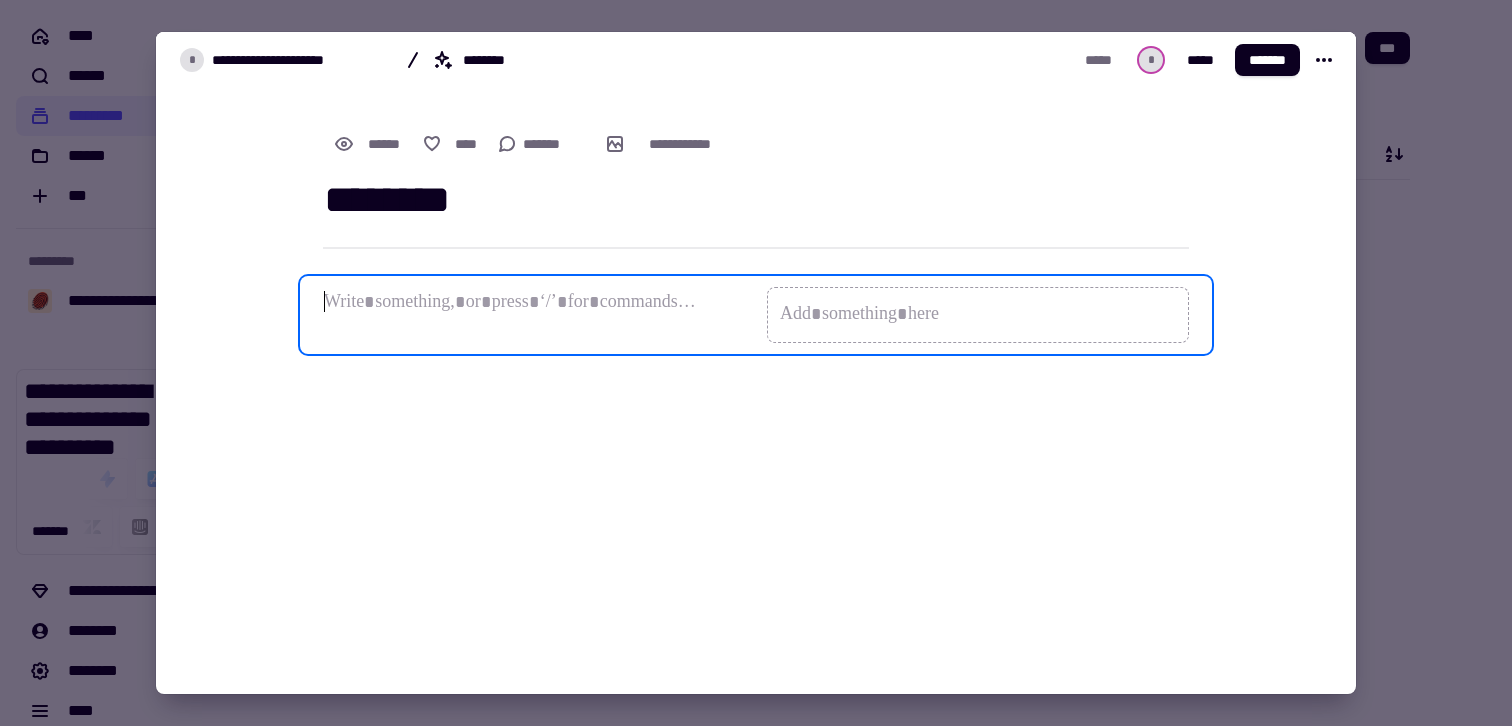 click on "[FIRST] [LAST] [DATE]" at bounding box center (1072, 60) 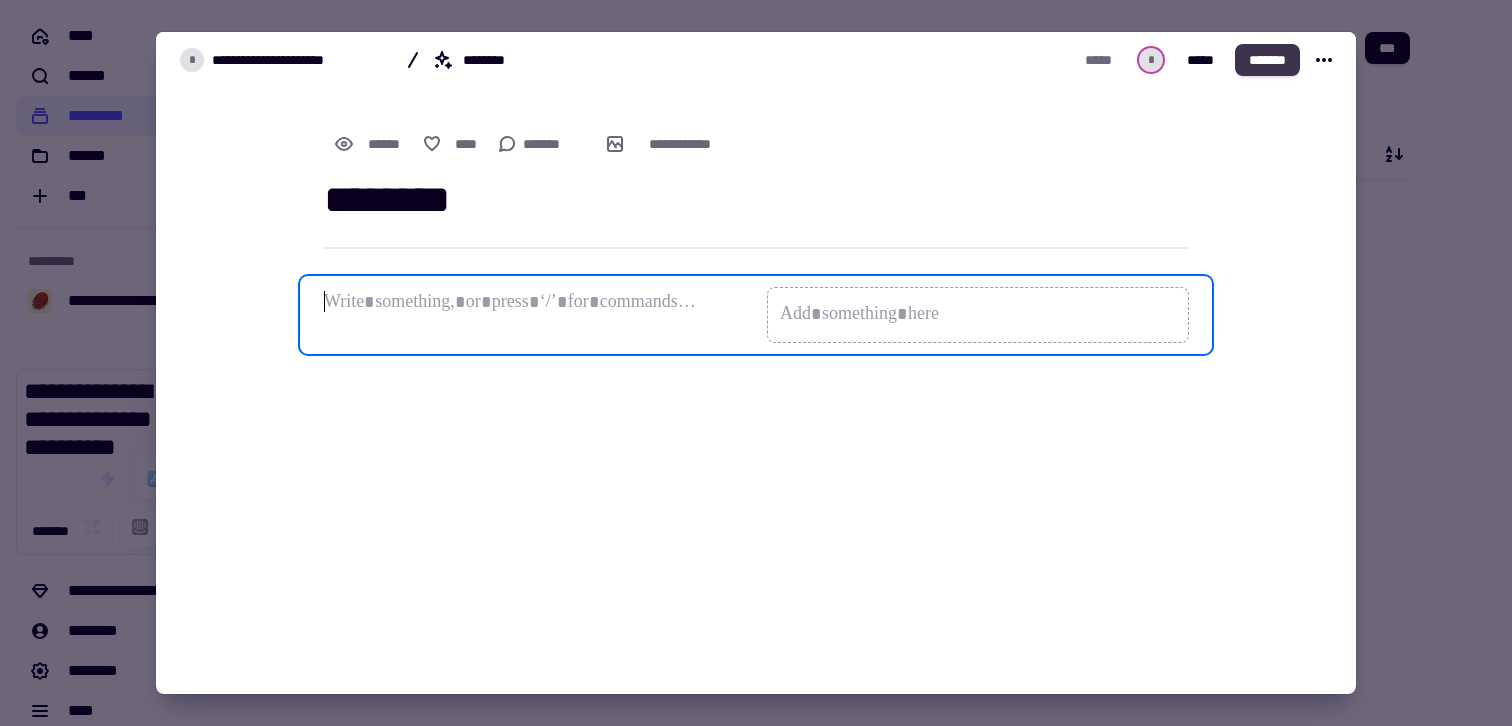 click on "*******" 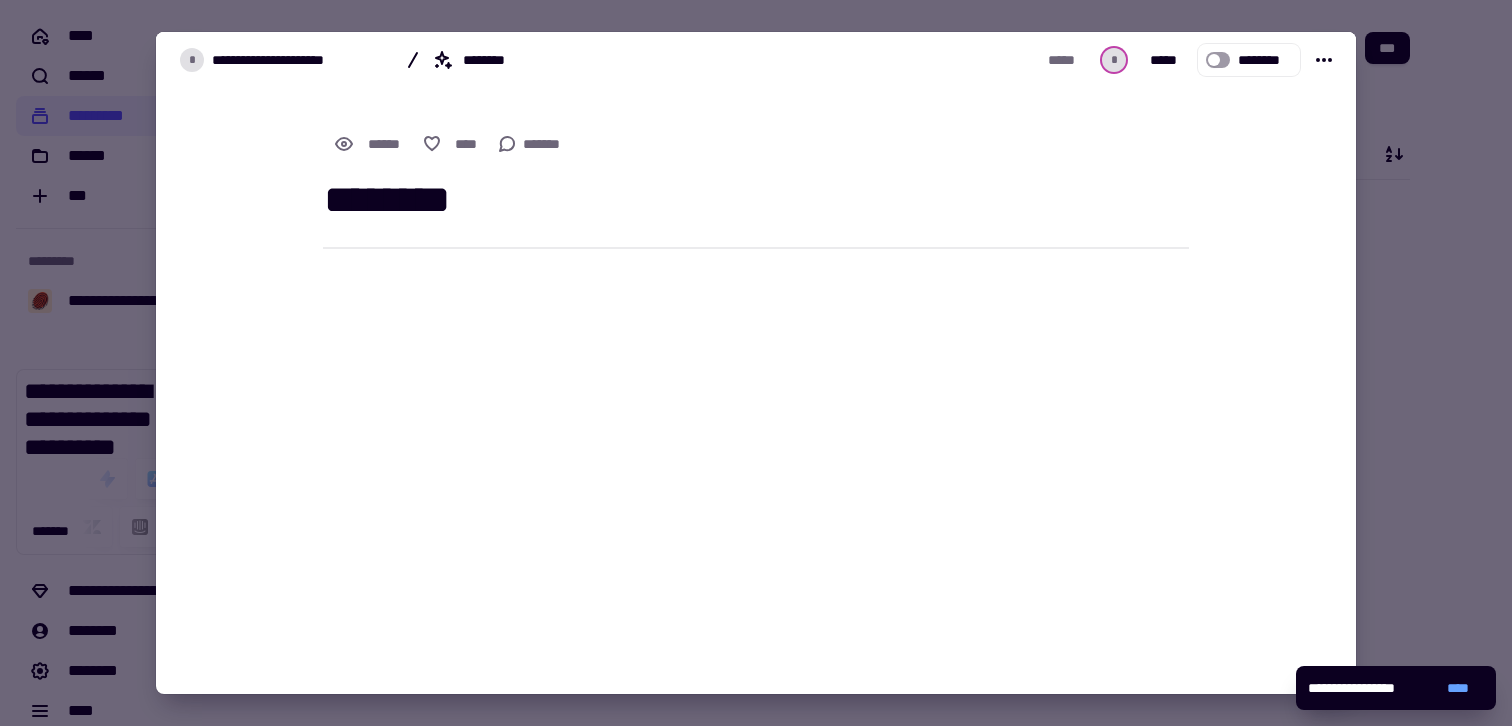 click at bounding box center [756, 363] 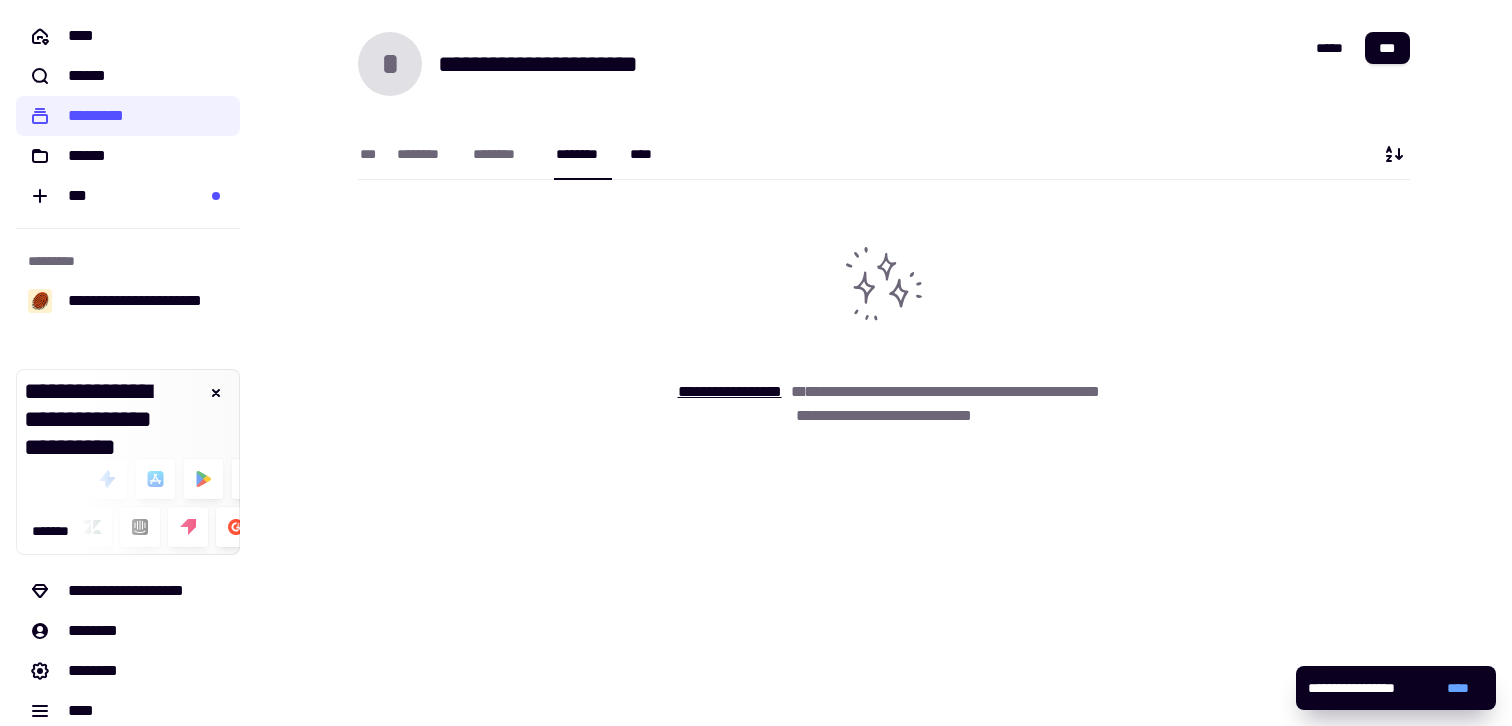 click on "****" at bounding box center (645, 154) 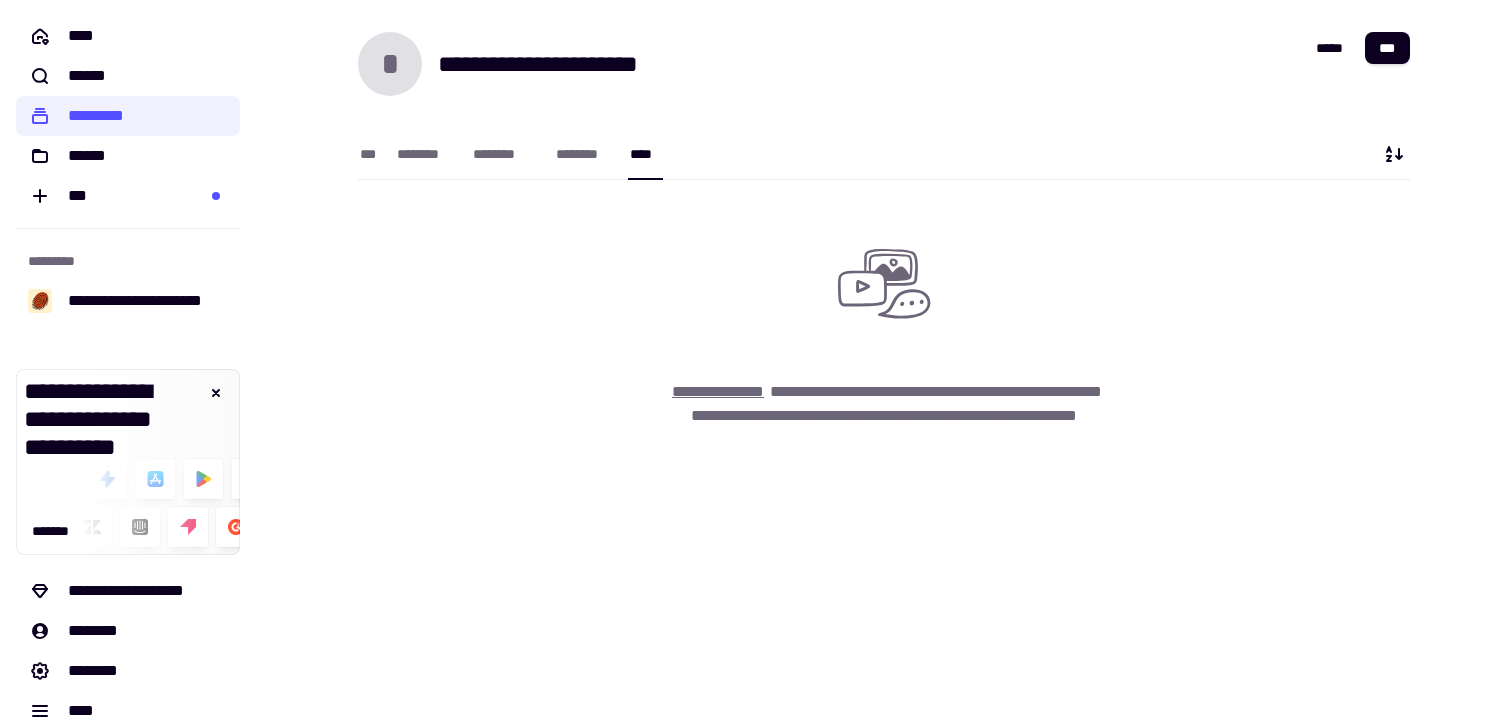 click on "**********" 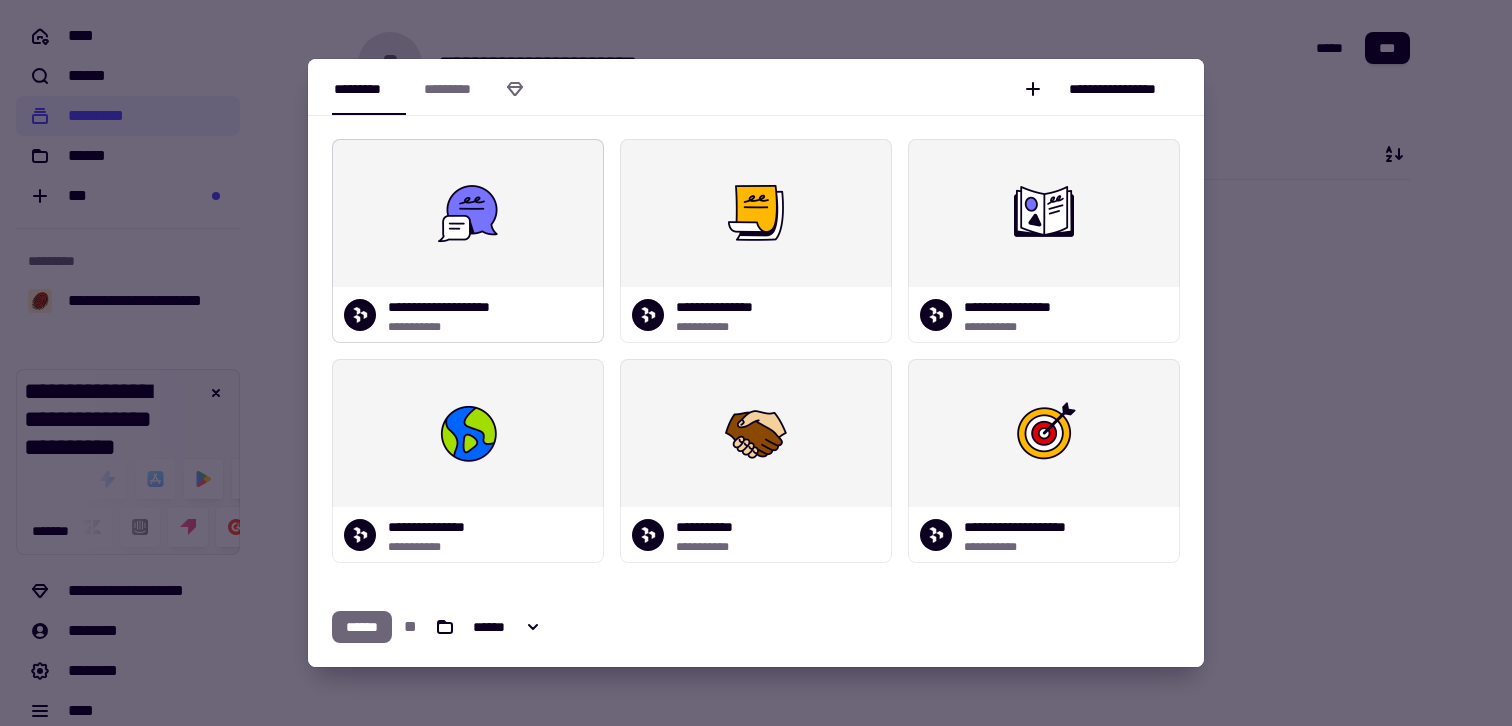 click at bounding box center (468, 213) 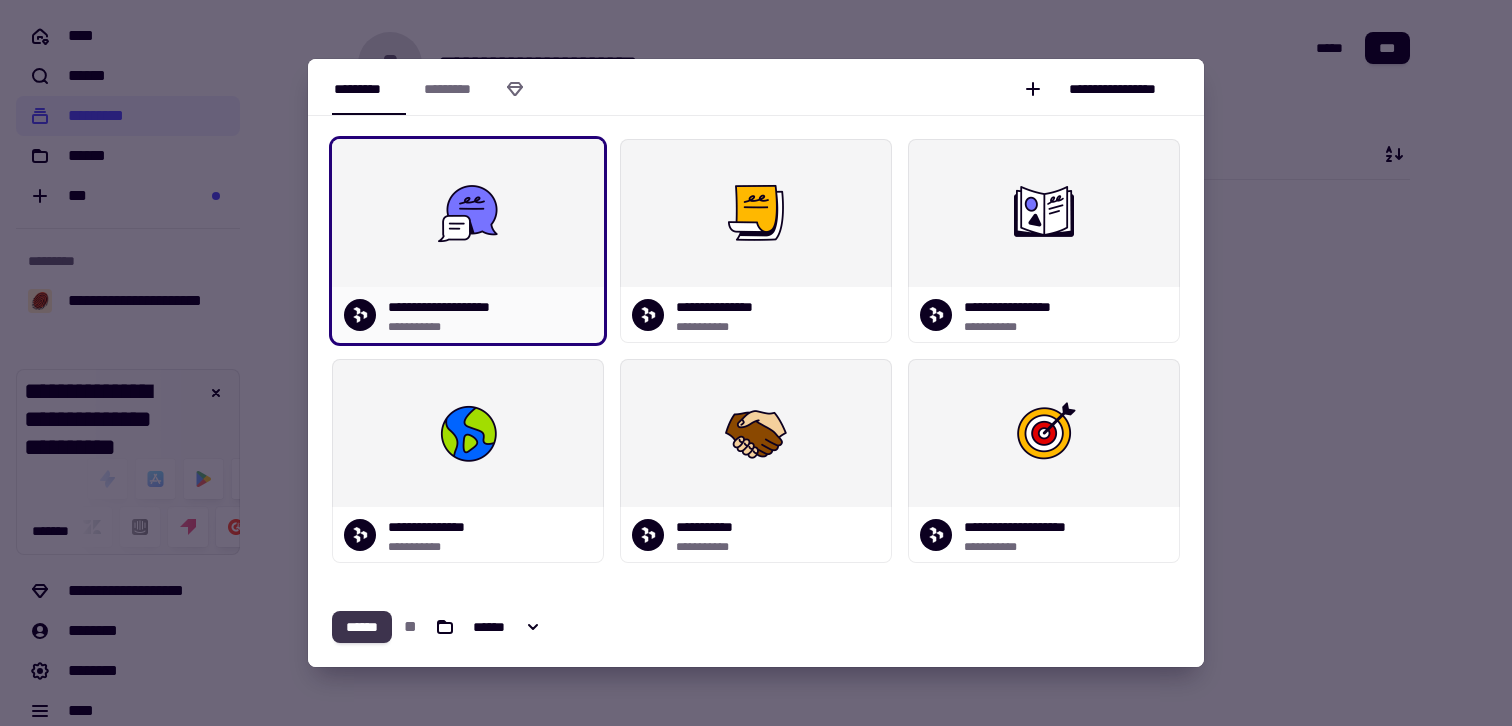 click on "******" 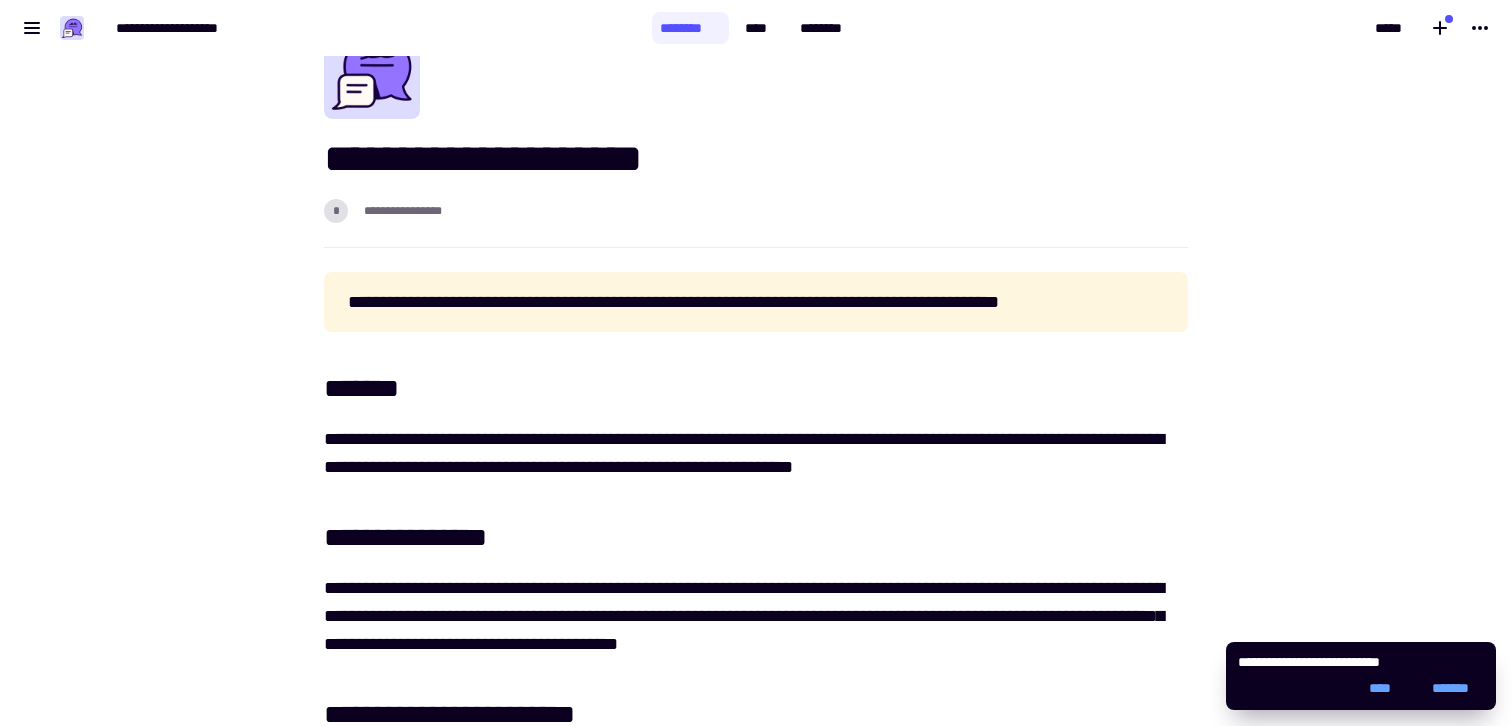 scroll, scrollTop: 0, scrollLeft: 0, axis: both 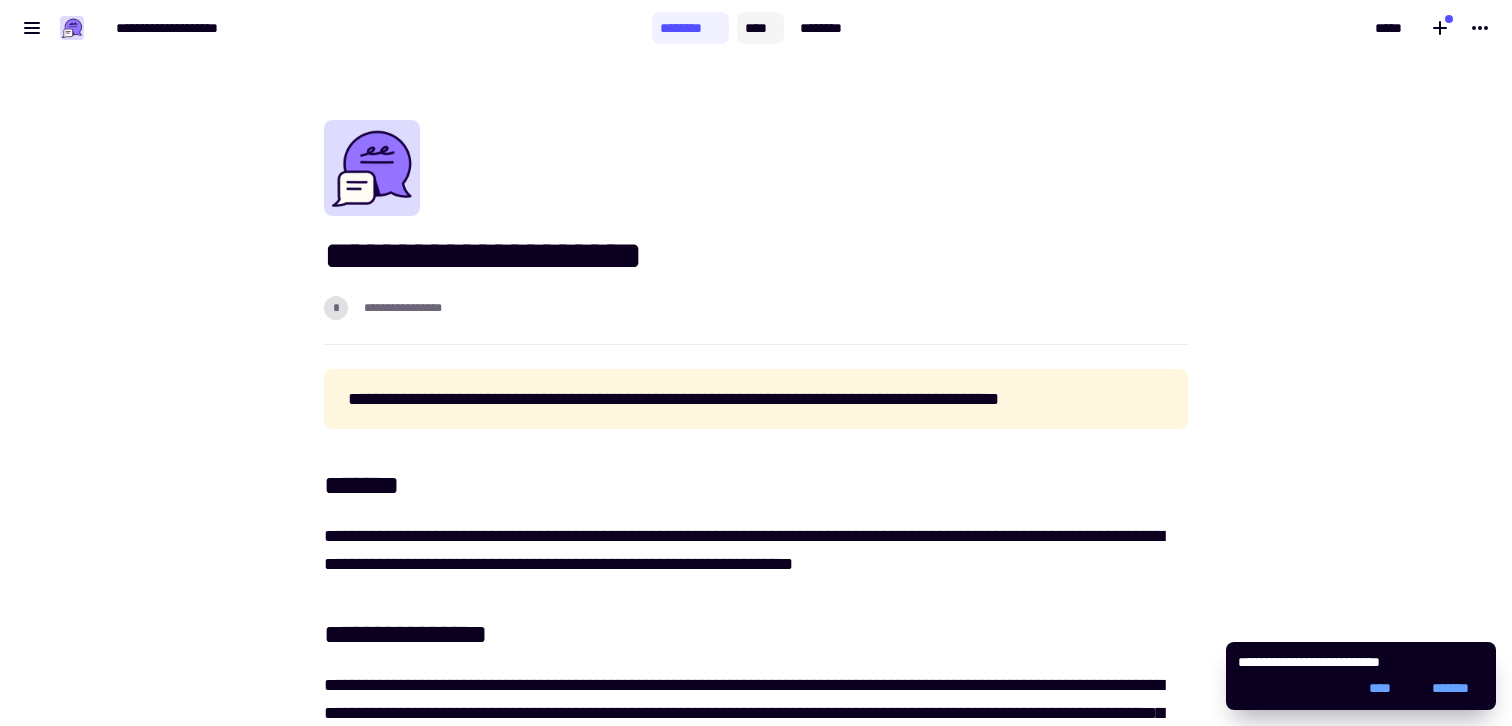 click on "****" 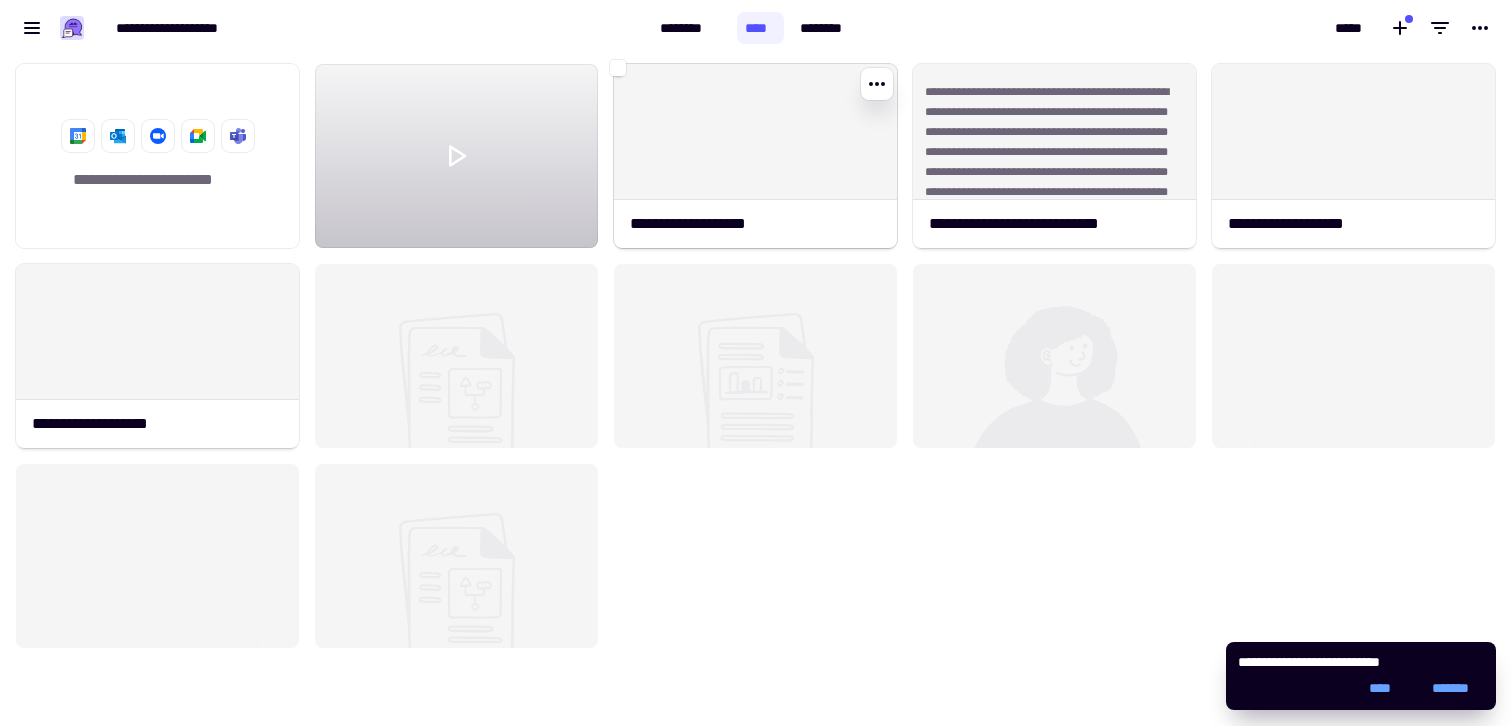 scroll, scrollTop: 1, scrollLeft: 1, axis: both 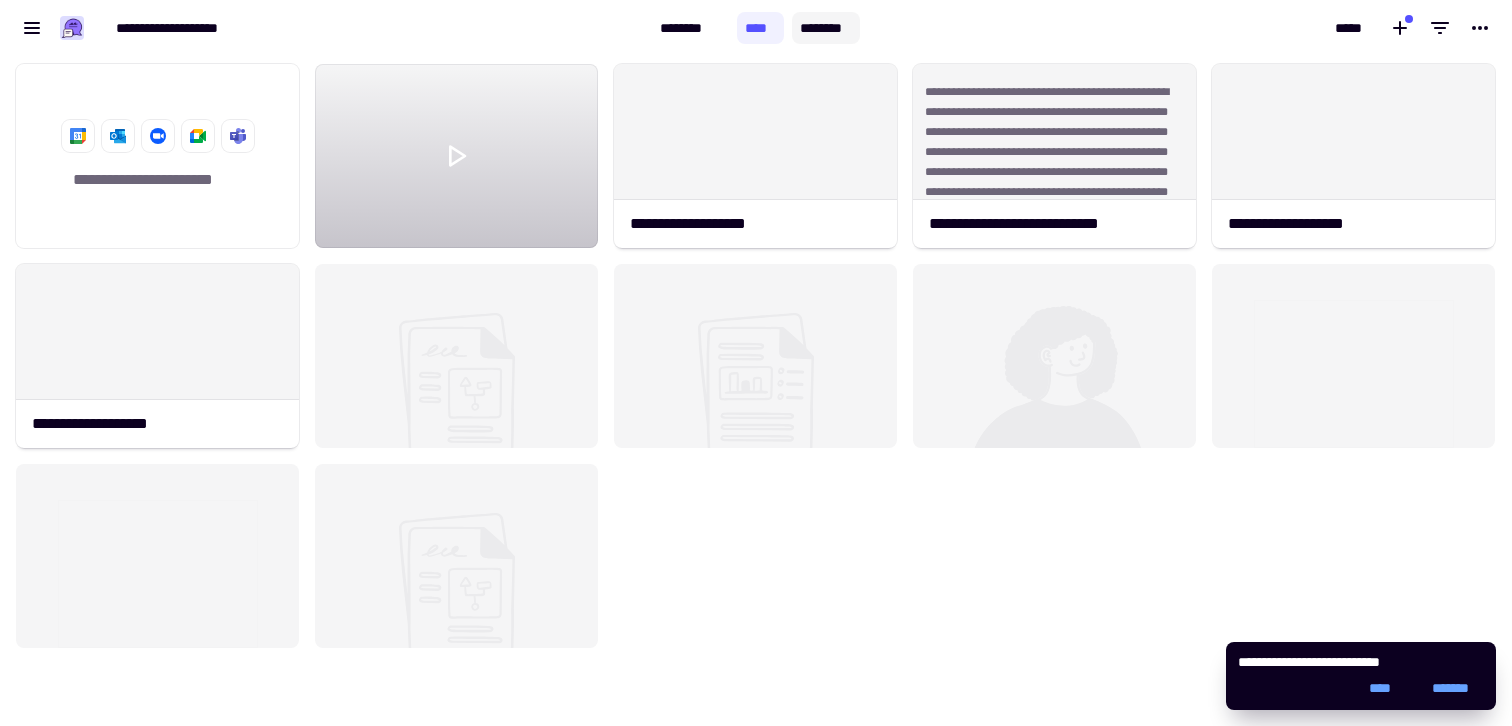 click on "********" 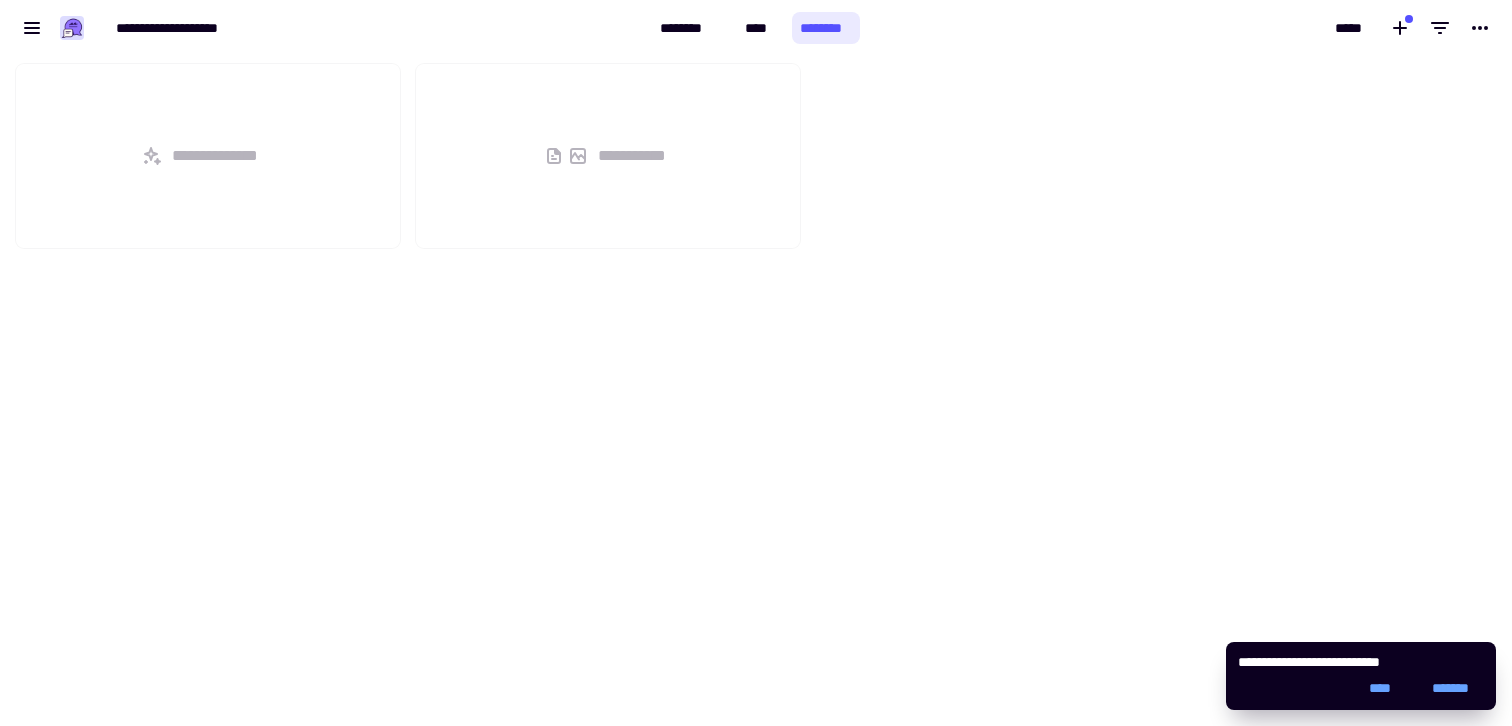 scroll, scrollTop: 1, scrollLeft: 1, axis: both 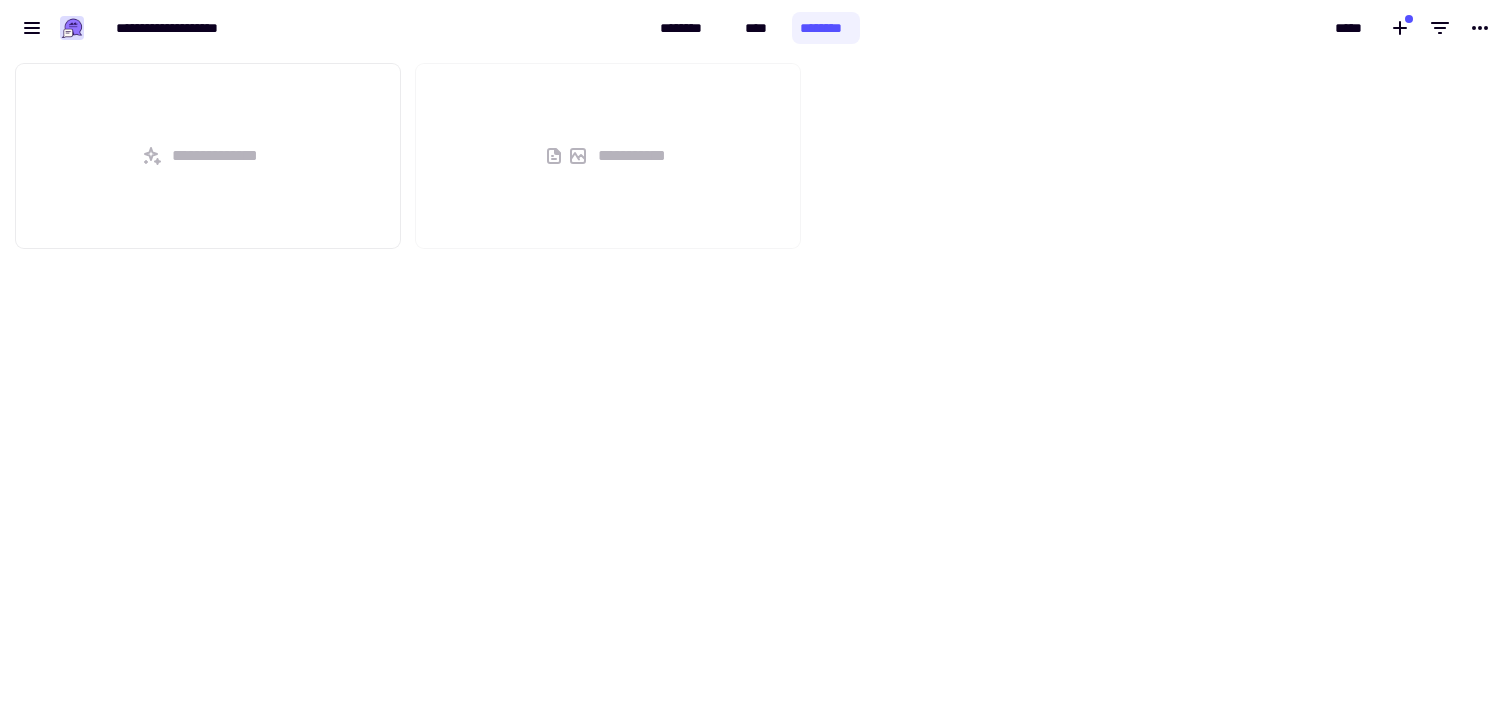 click on "**********" 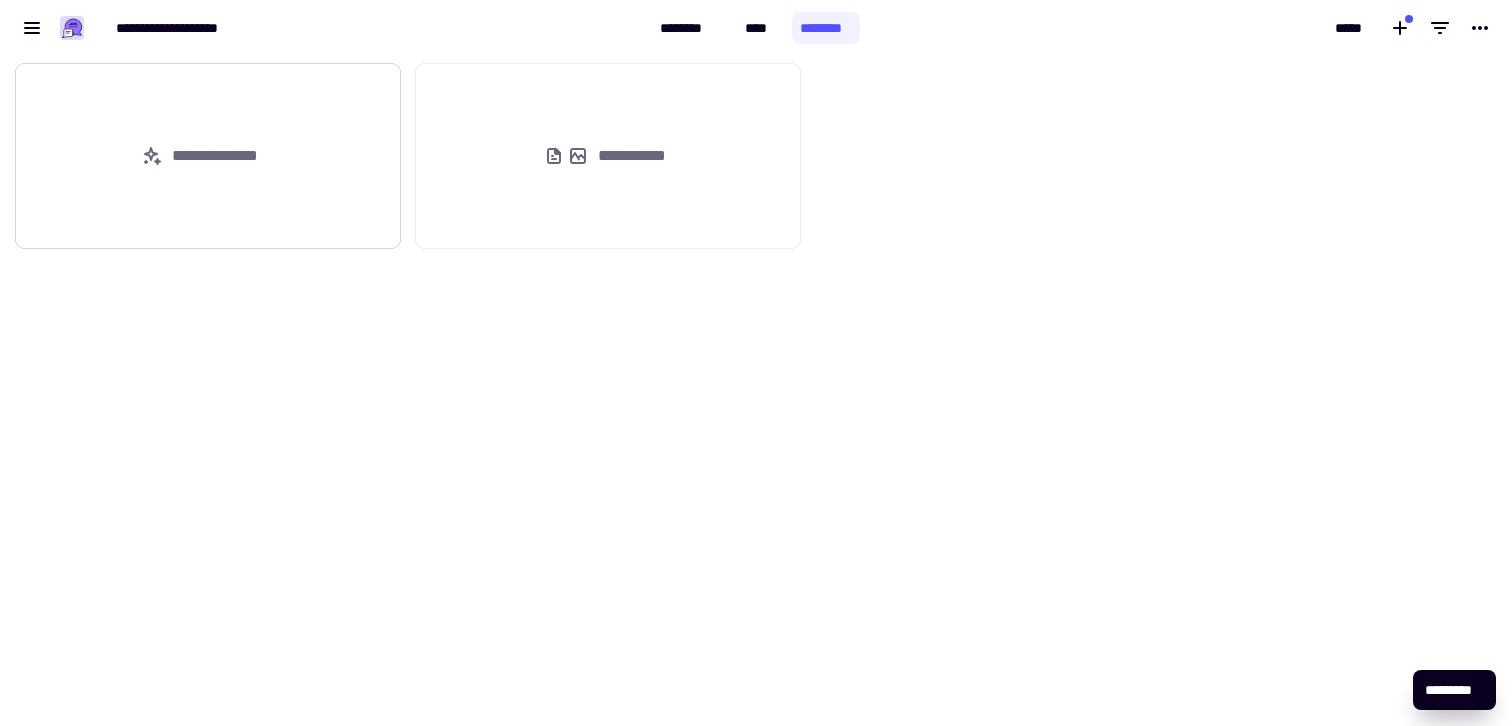 click on "**********" 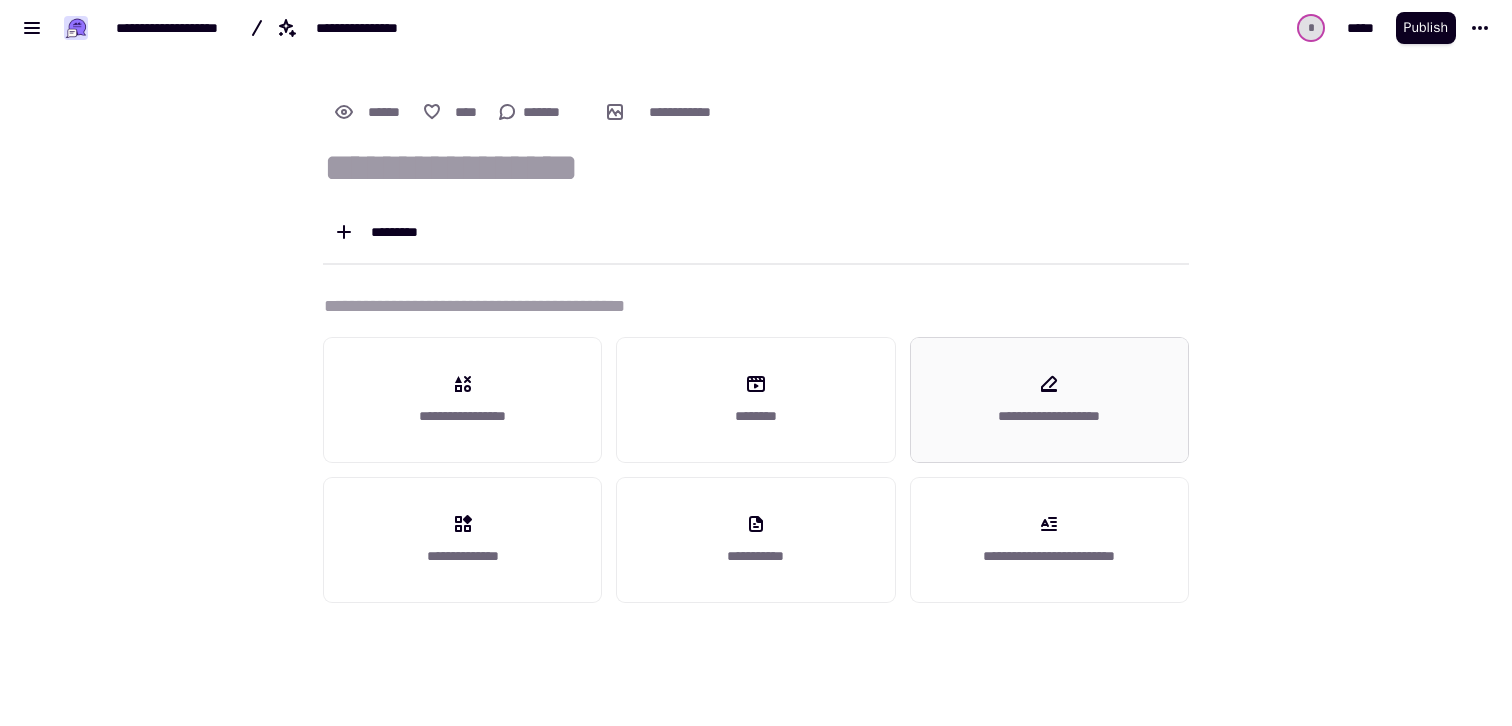 click on "**********" at bounding box center [1049, 416] 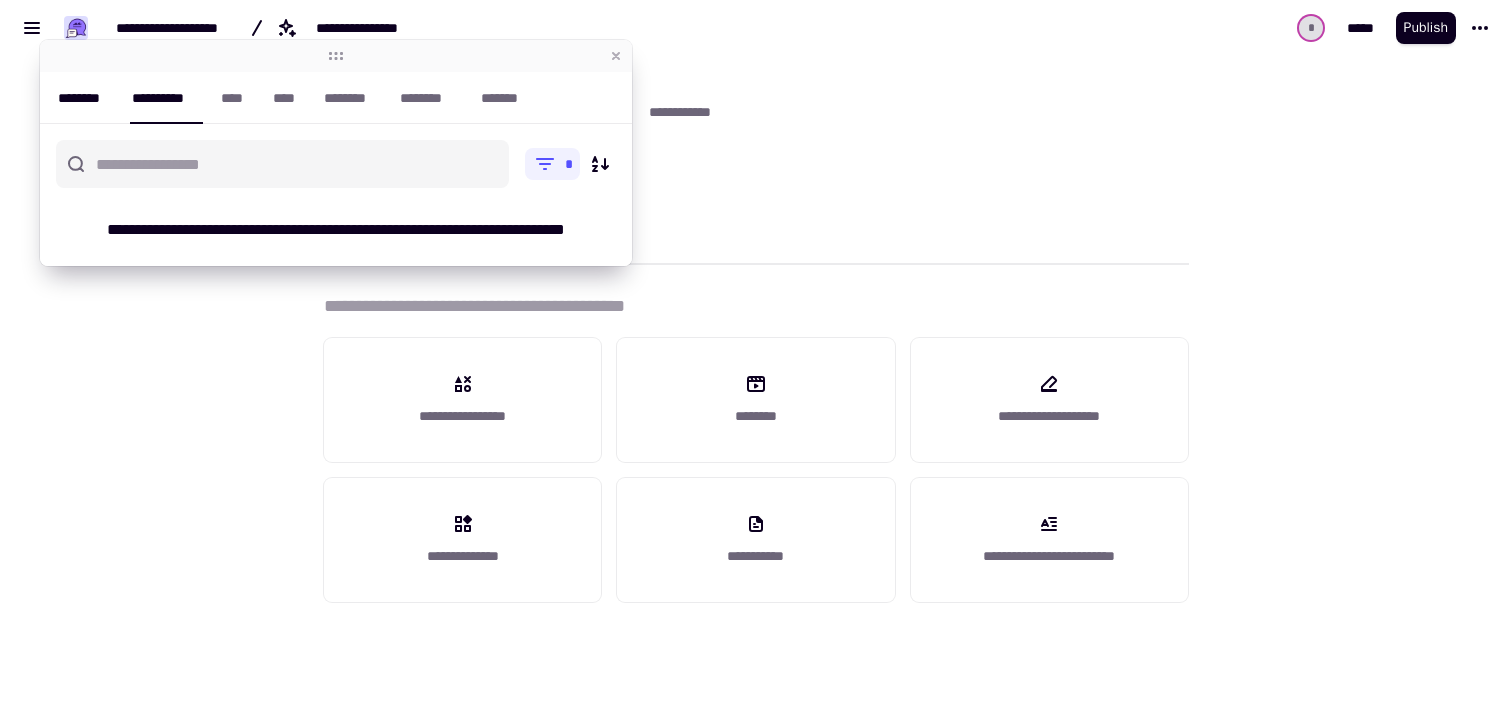 click on "********" at bounding box center (85, 98) 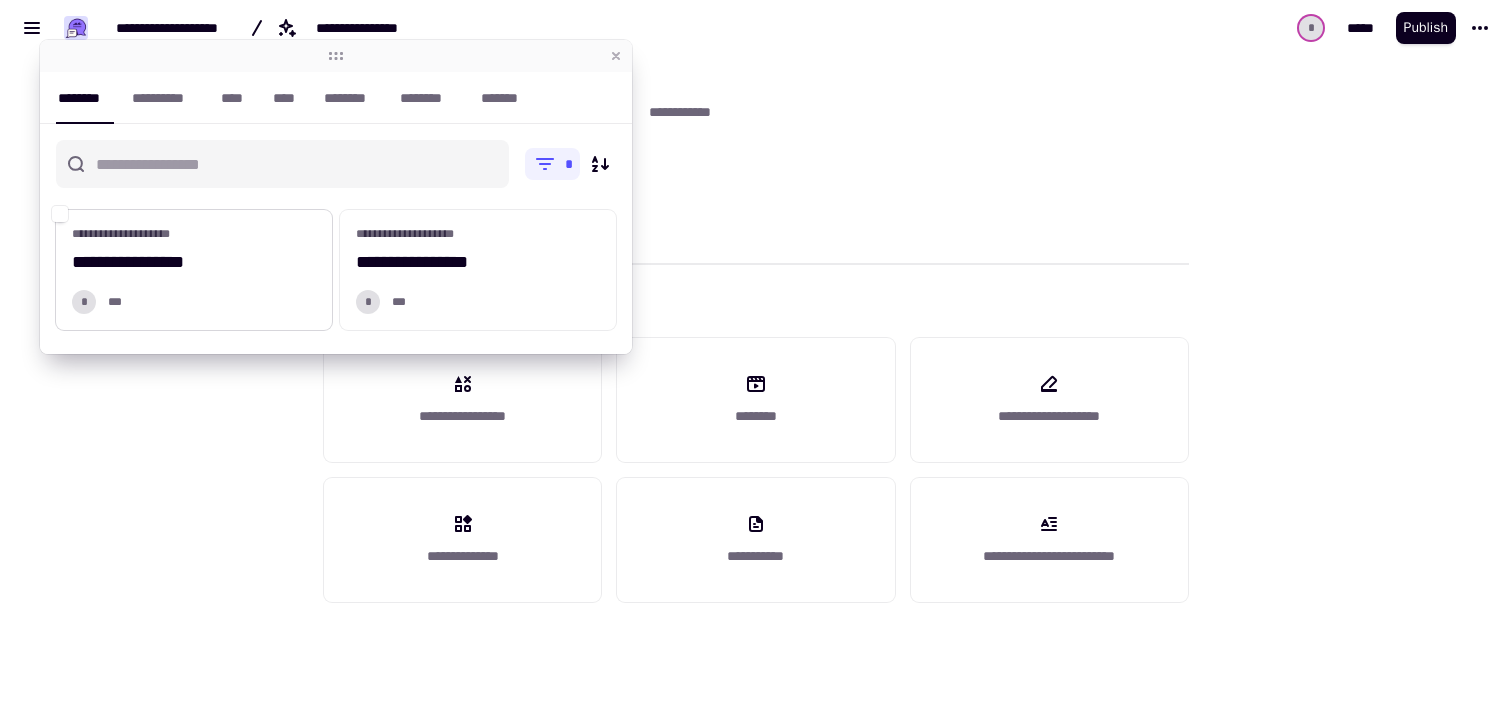 click on "[FIRST] [LAST]" at bounding box center [194, 250] 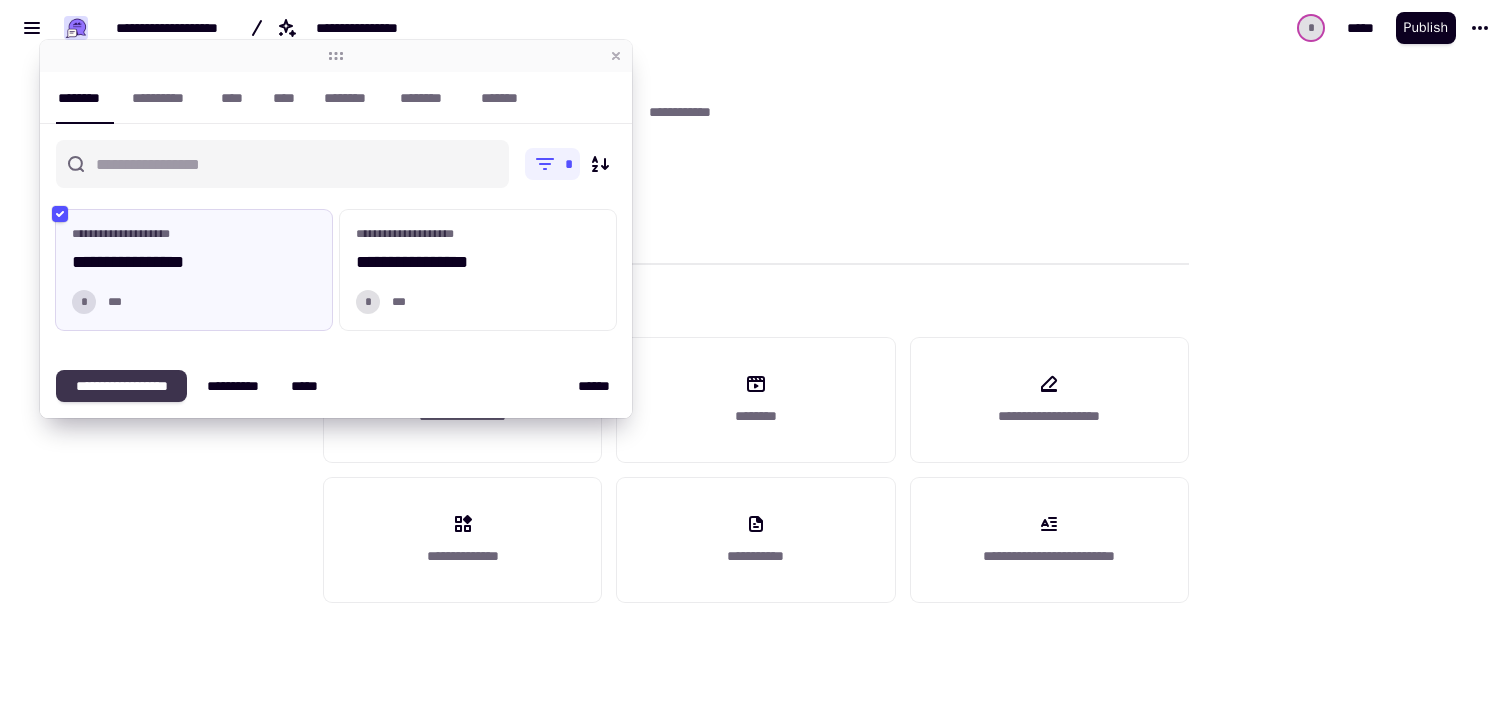 click on "**********" 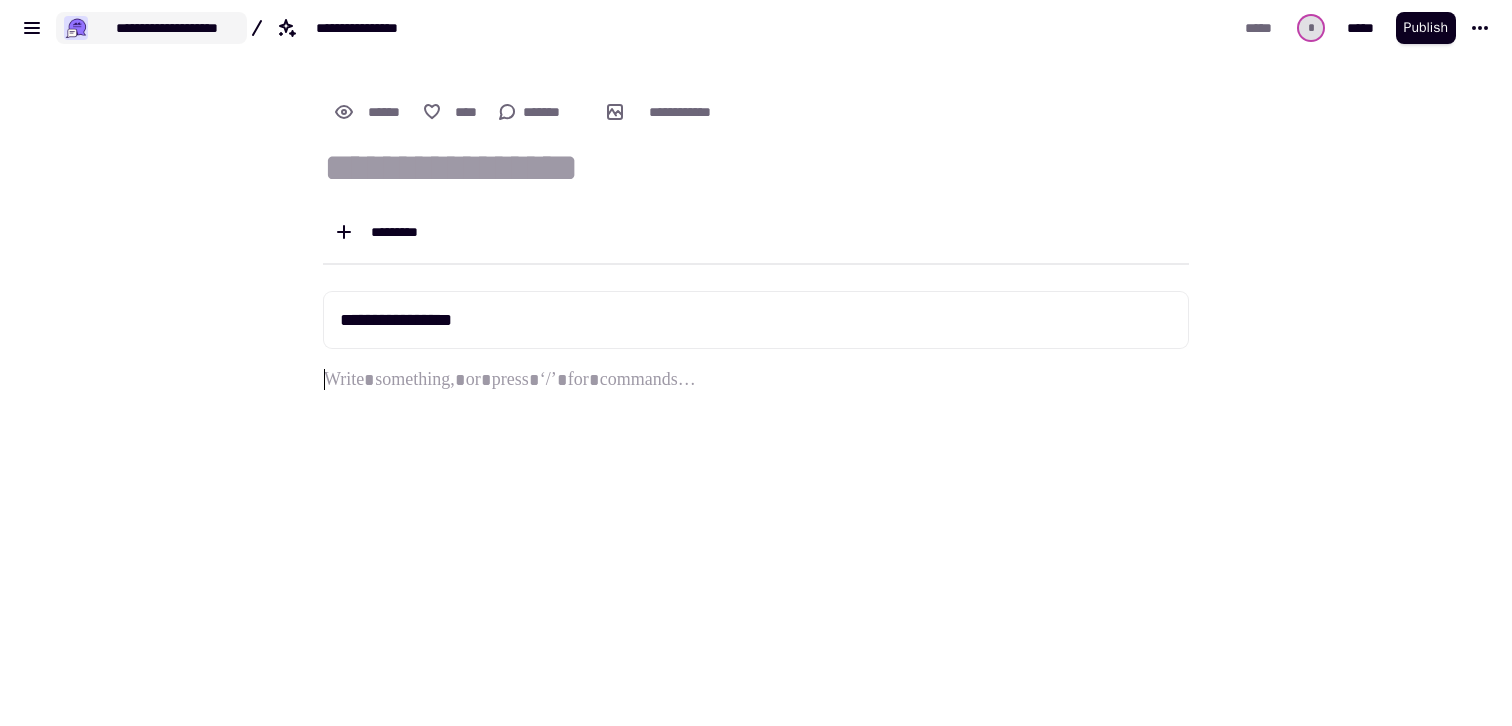 click on "**********" 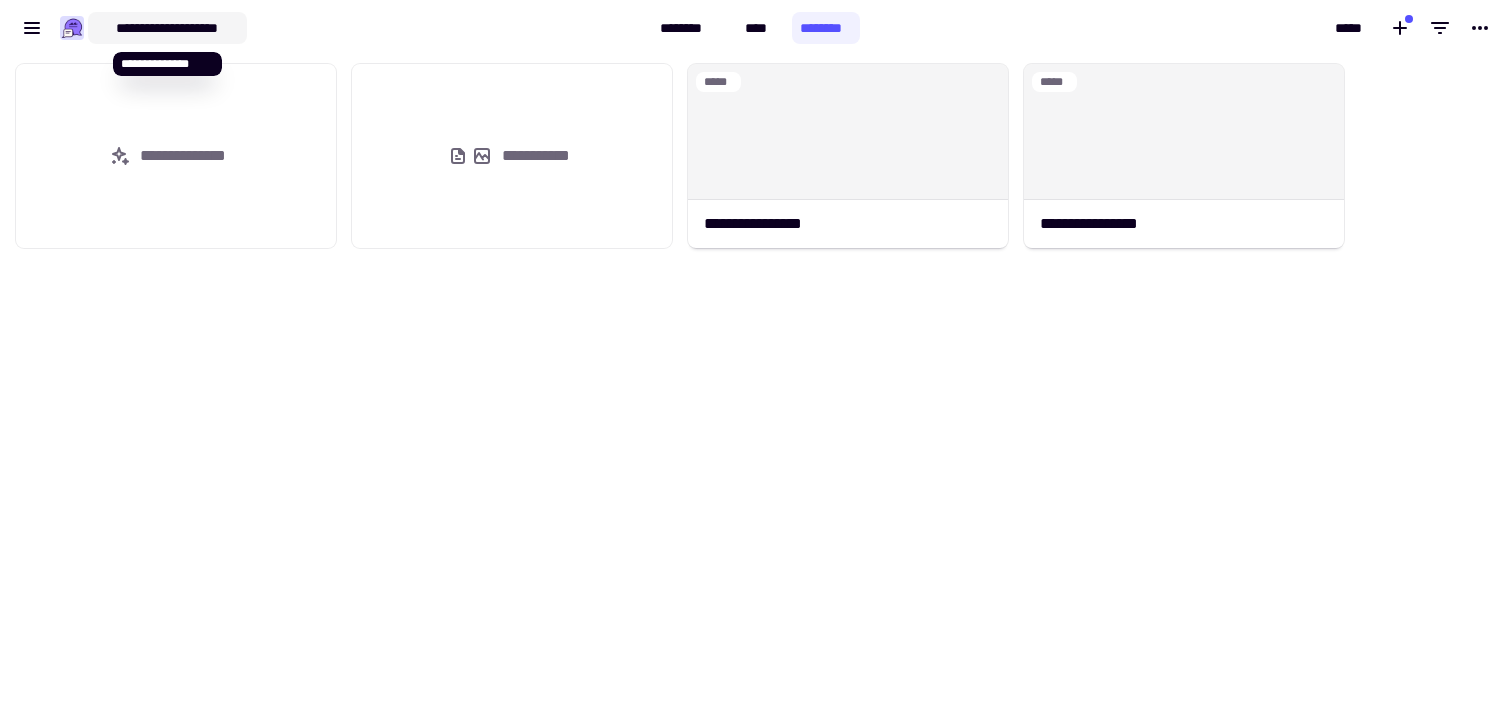 scroll, scrollTop: 1, scrollLeft: 1, axis: both 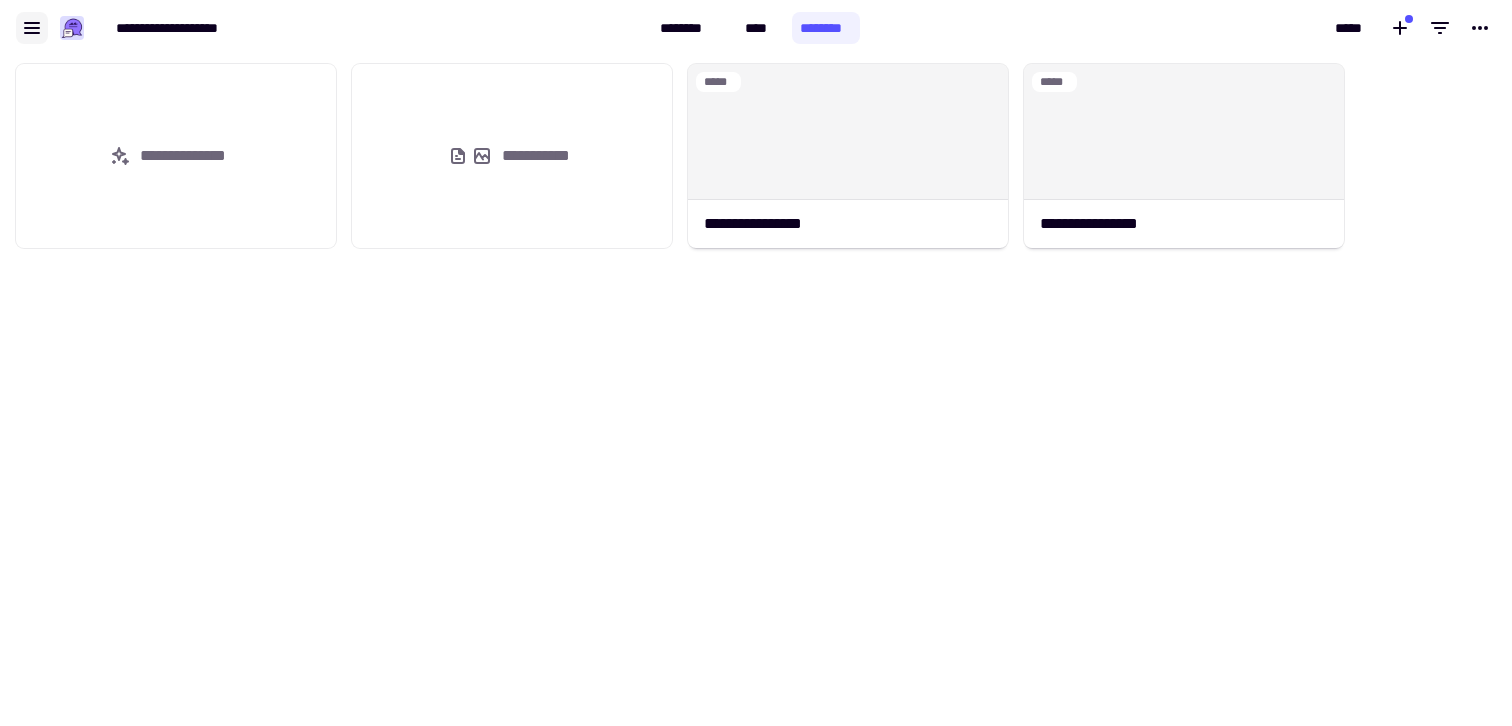 click 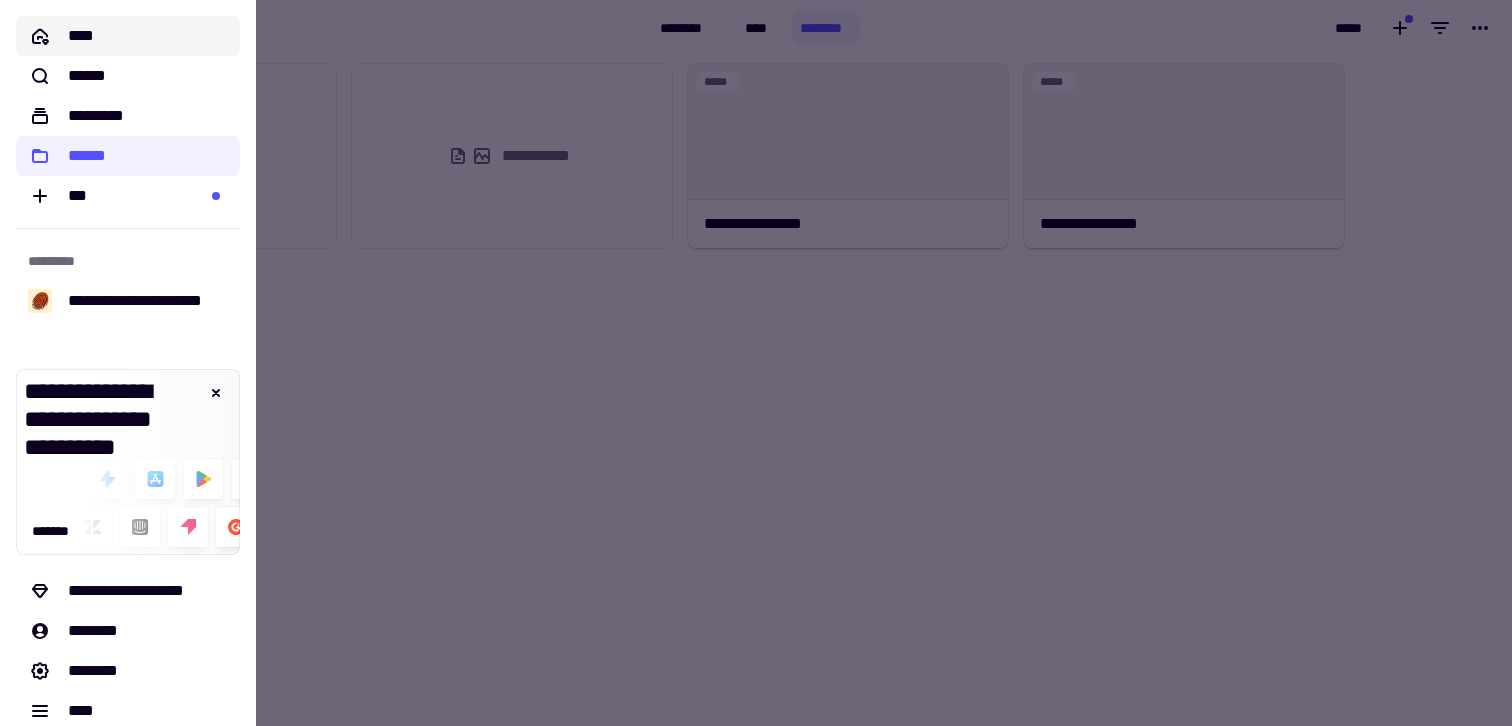 click on "****" 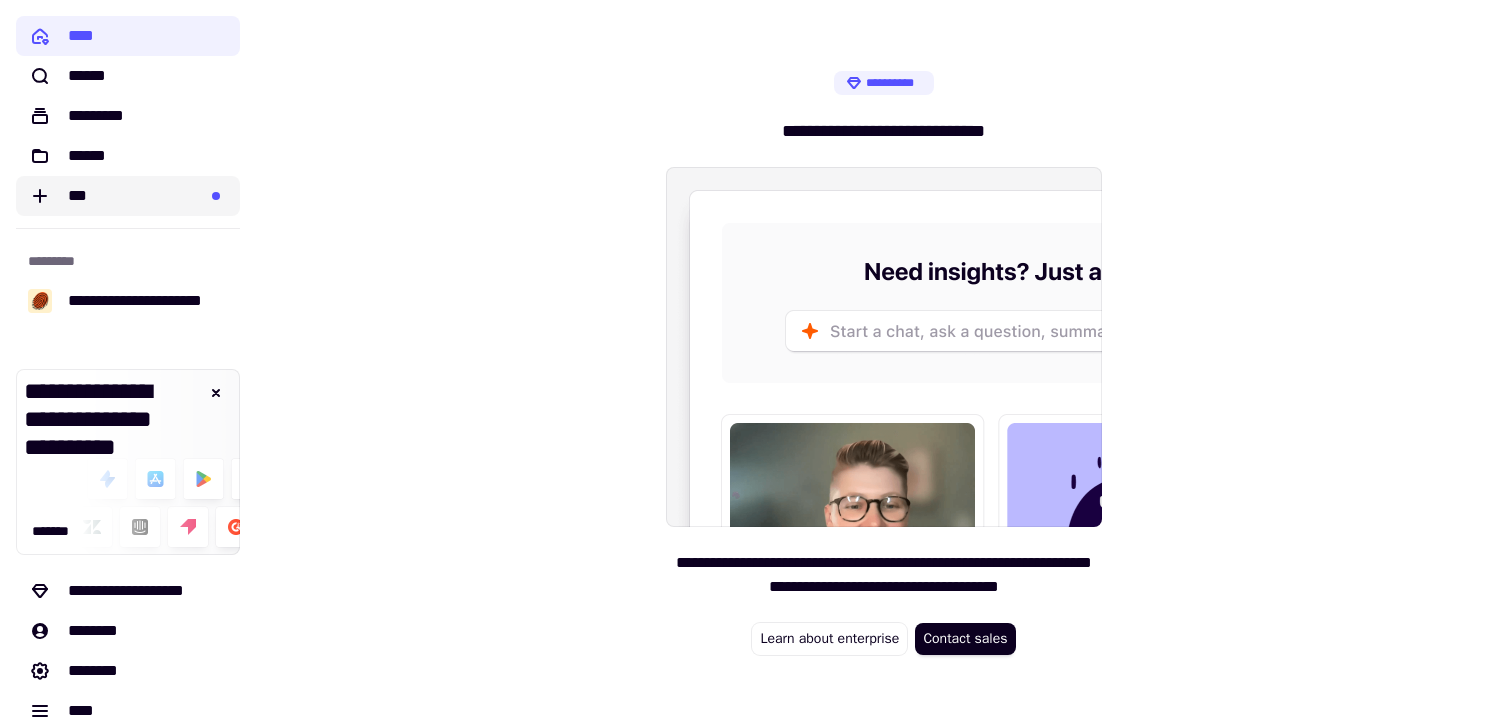 click on "***" 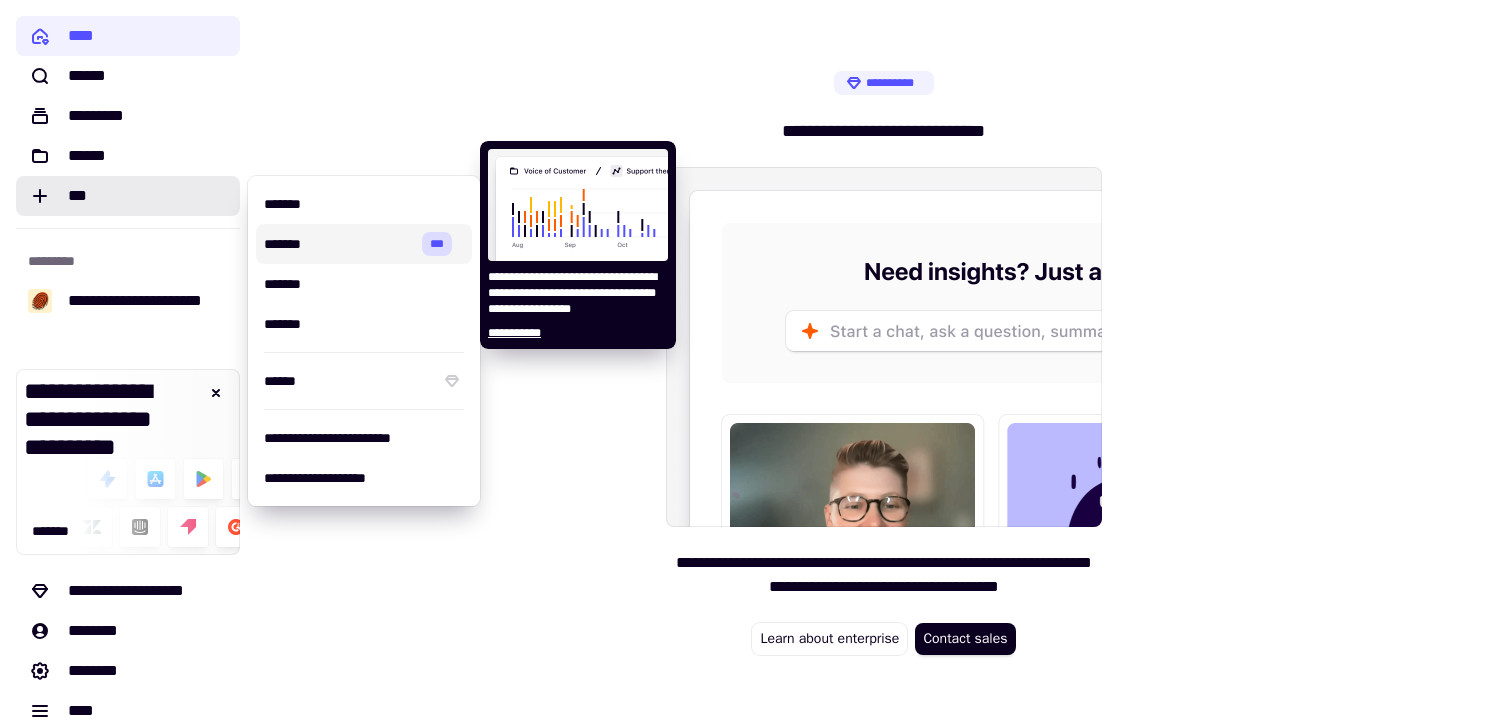 click on "******* ***" at bounding box center [364, 244] 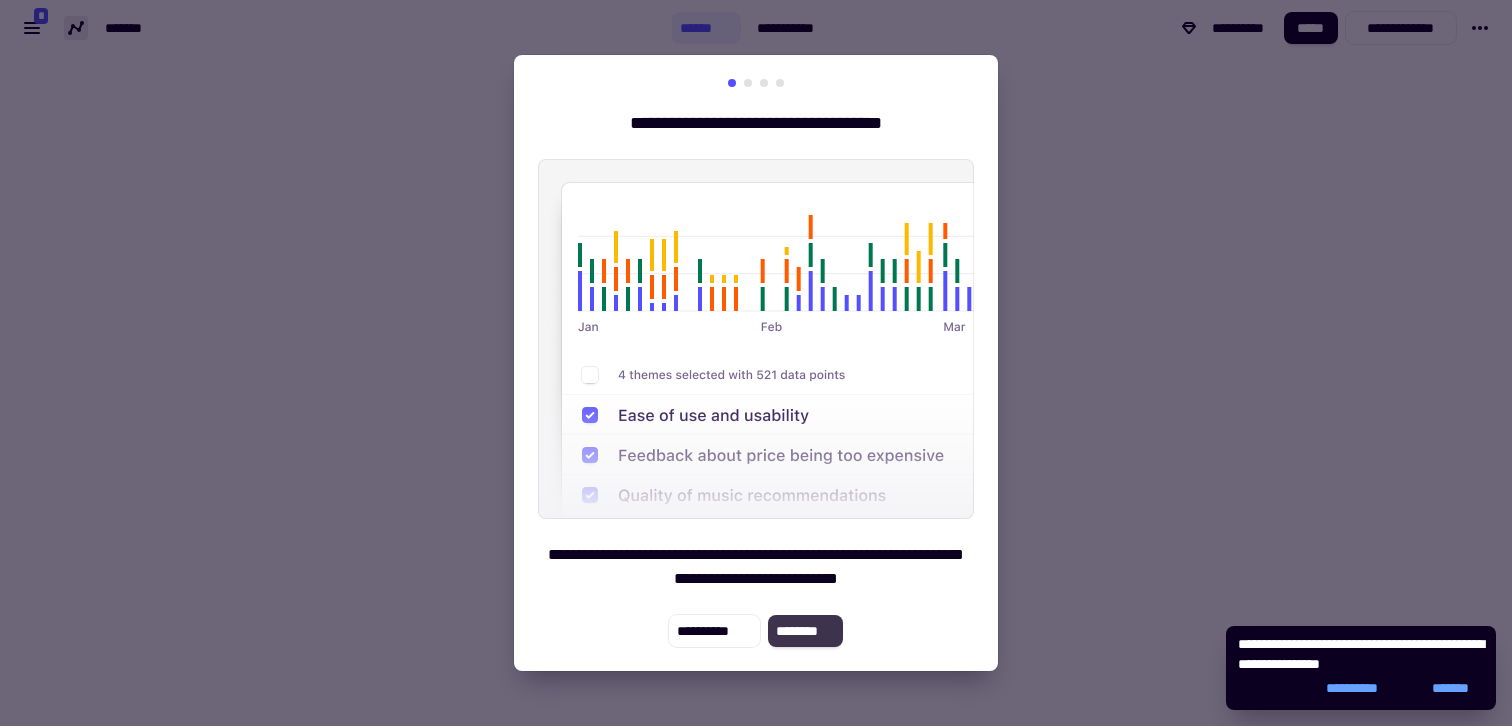 click on "********" 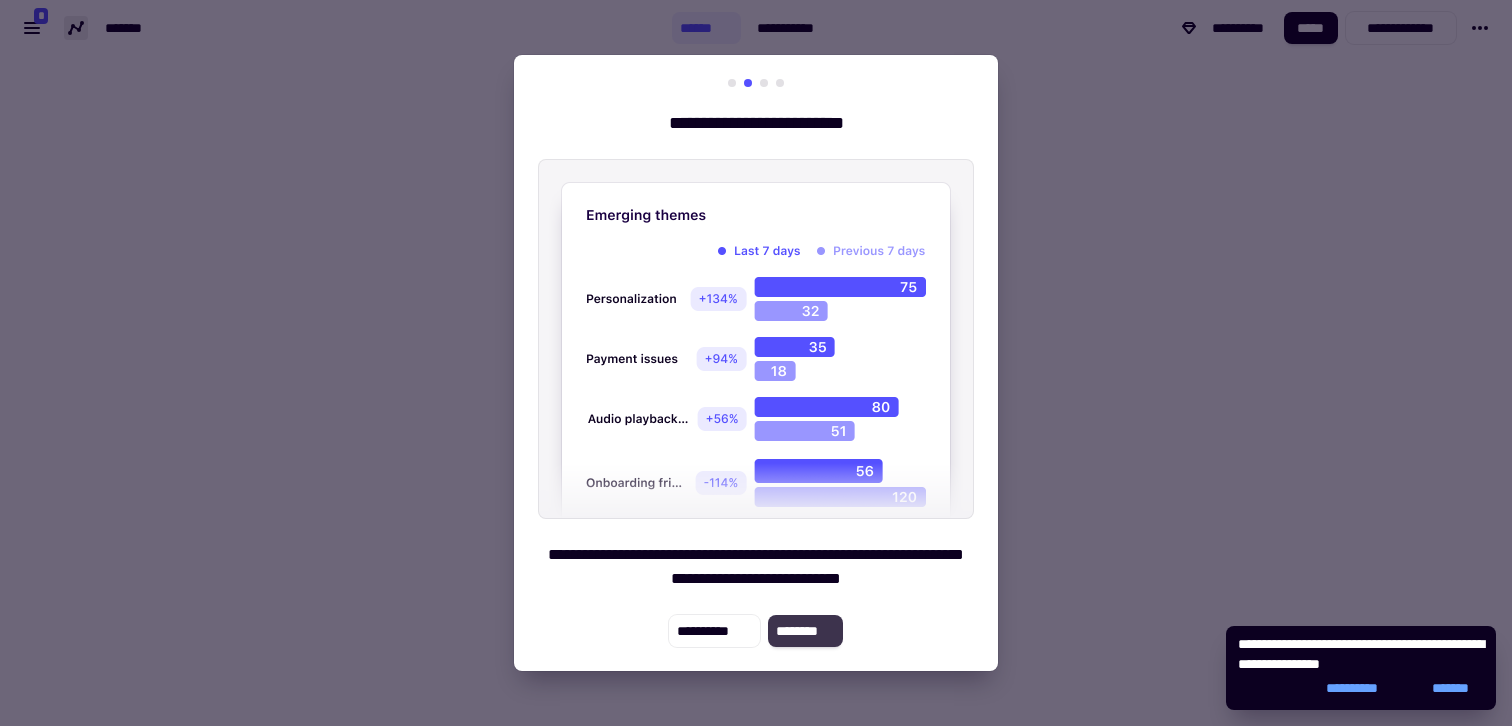 click on "********" 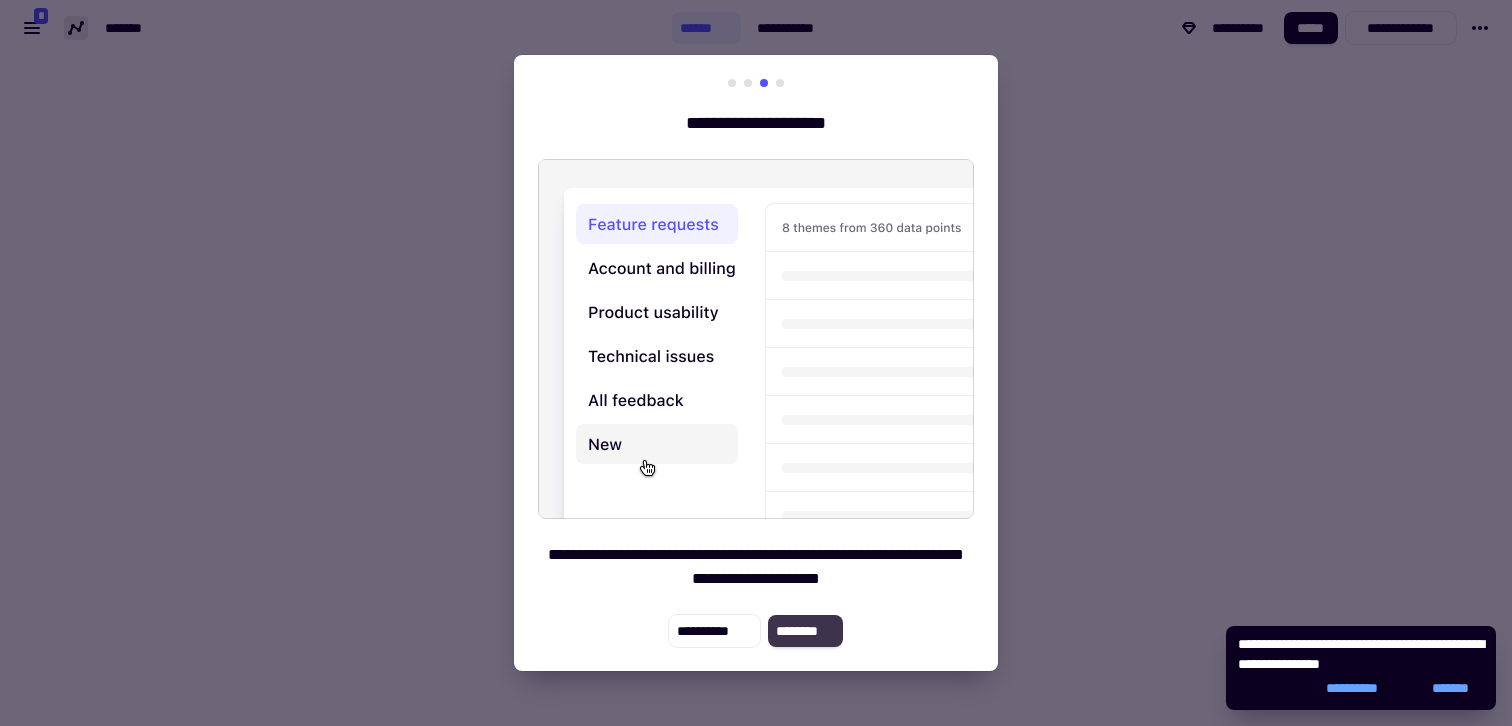 click on "********" 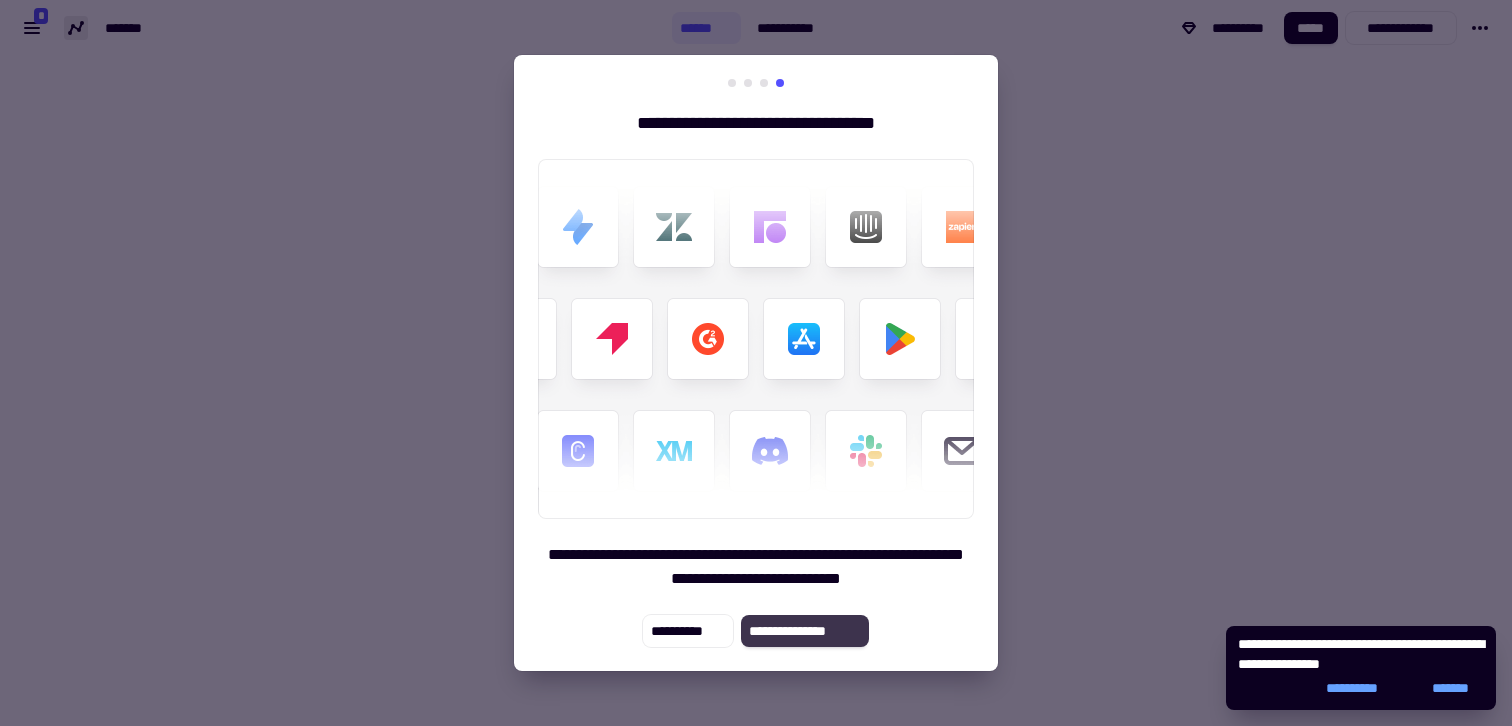 click on "**********" 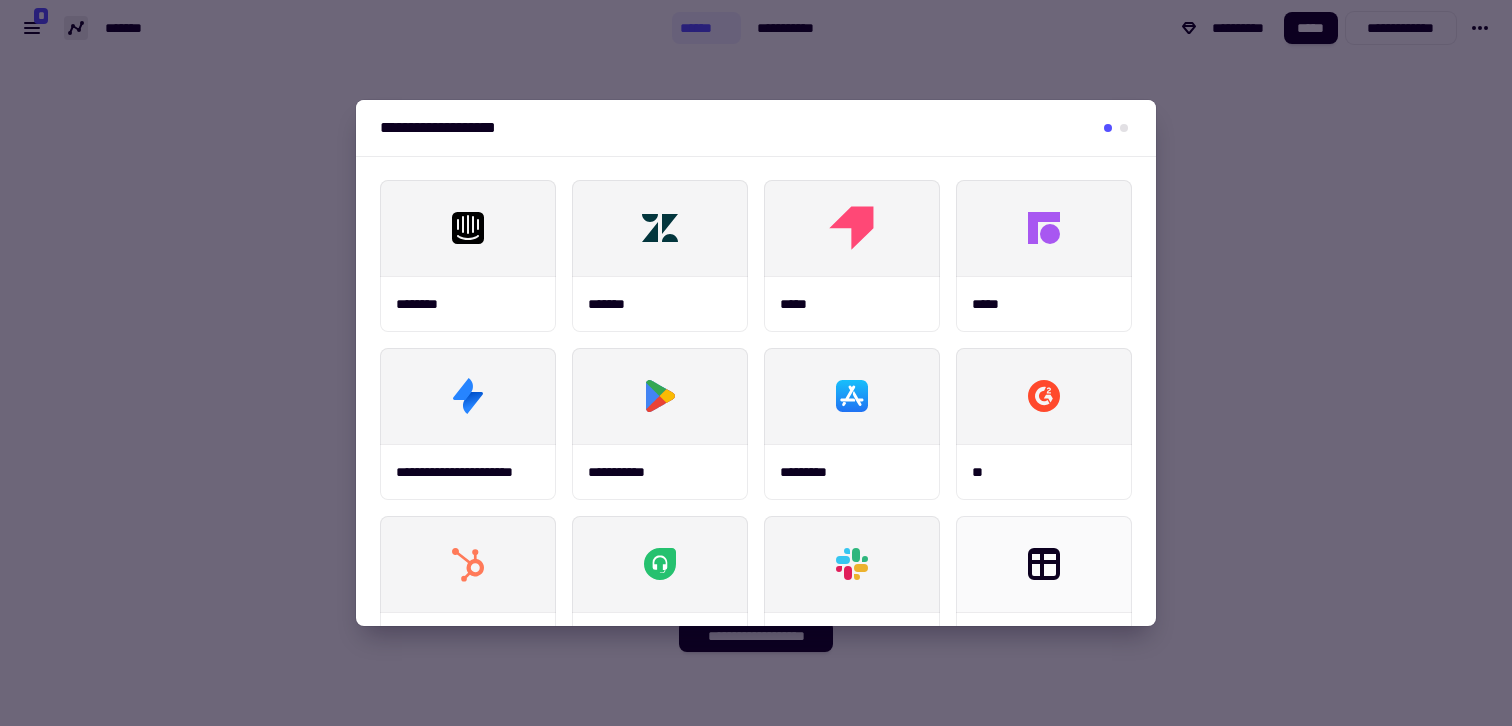 click at bounding box center (1116, 128) 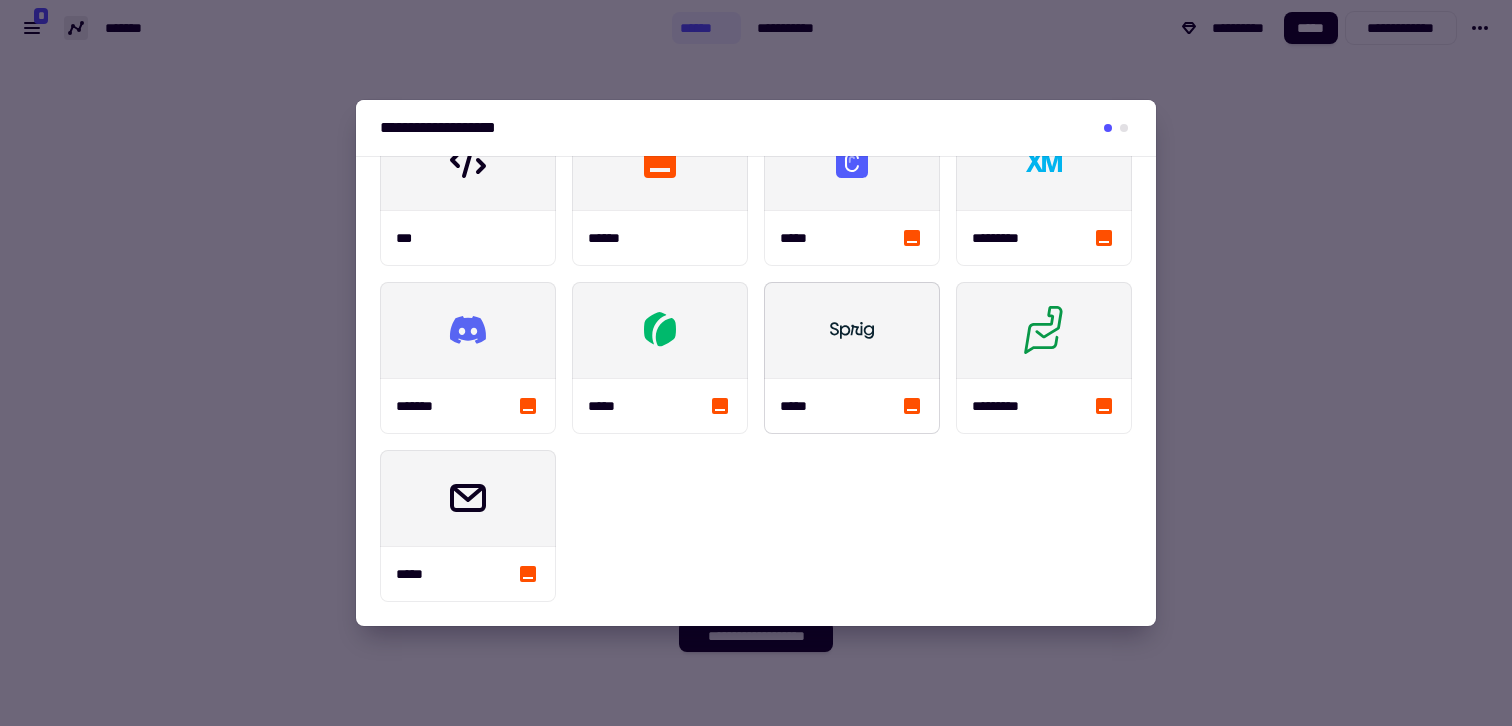 scroll, scrollTop: 0, scrollLeft: 0, axis: both 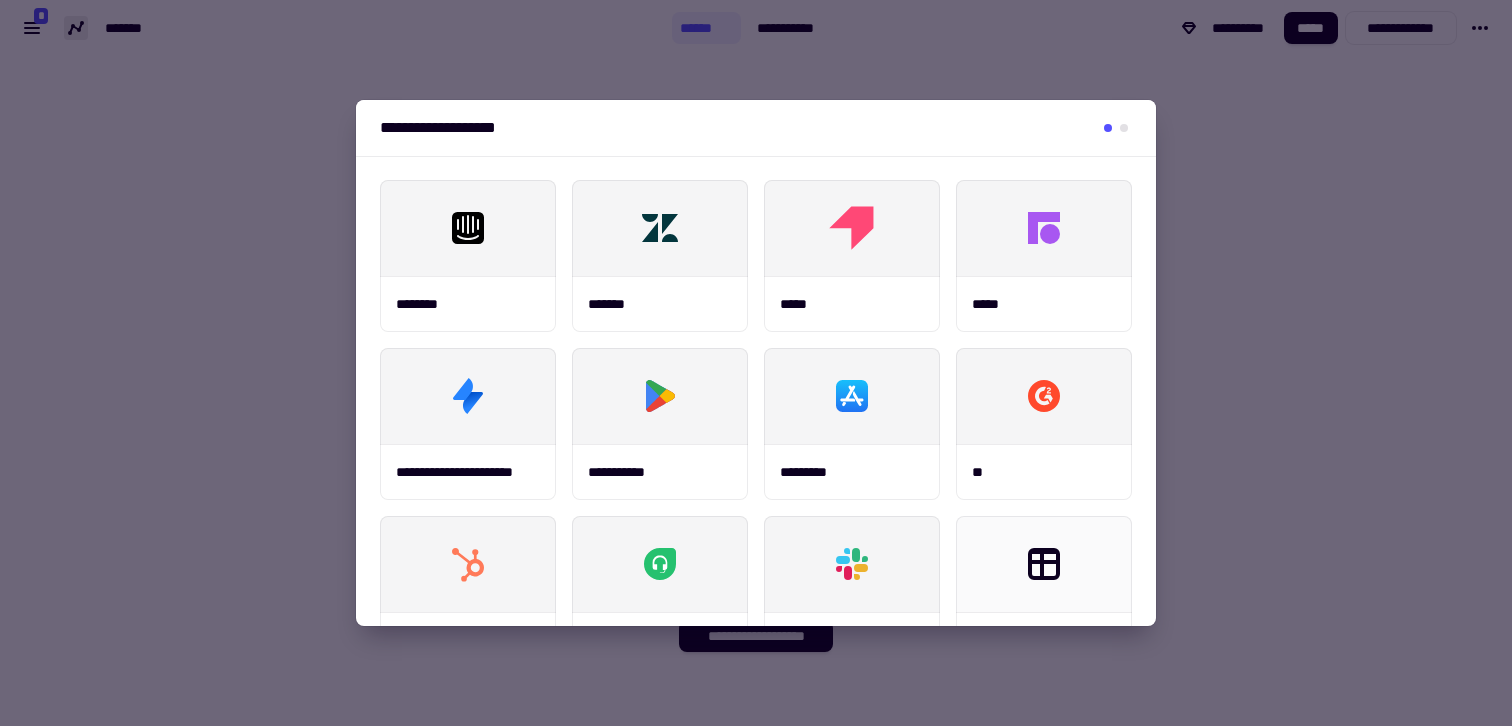 click at bounding box center (756, 363) 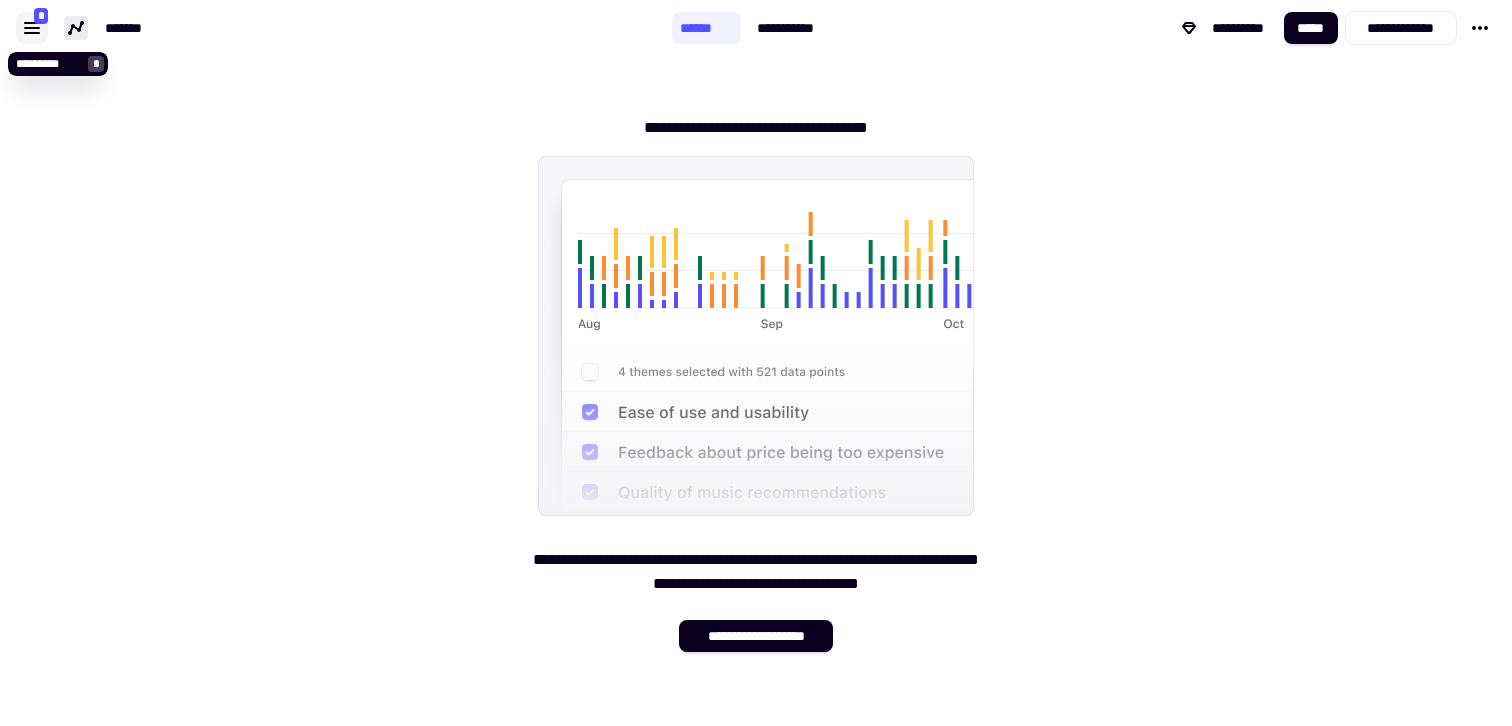 click 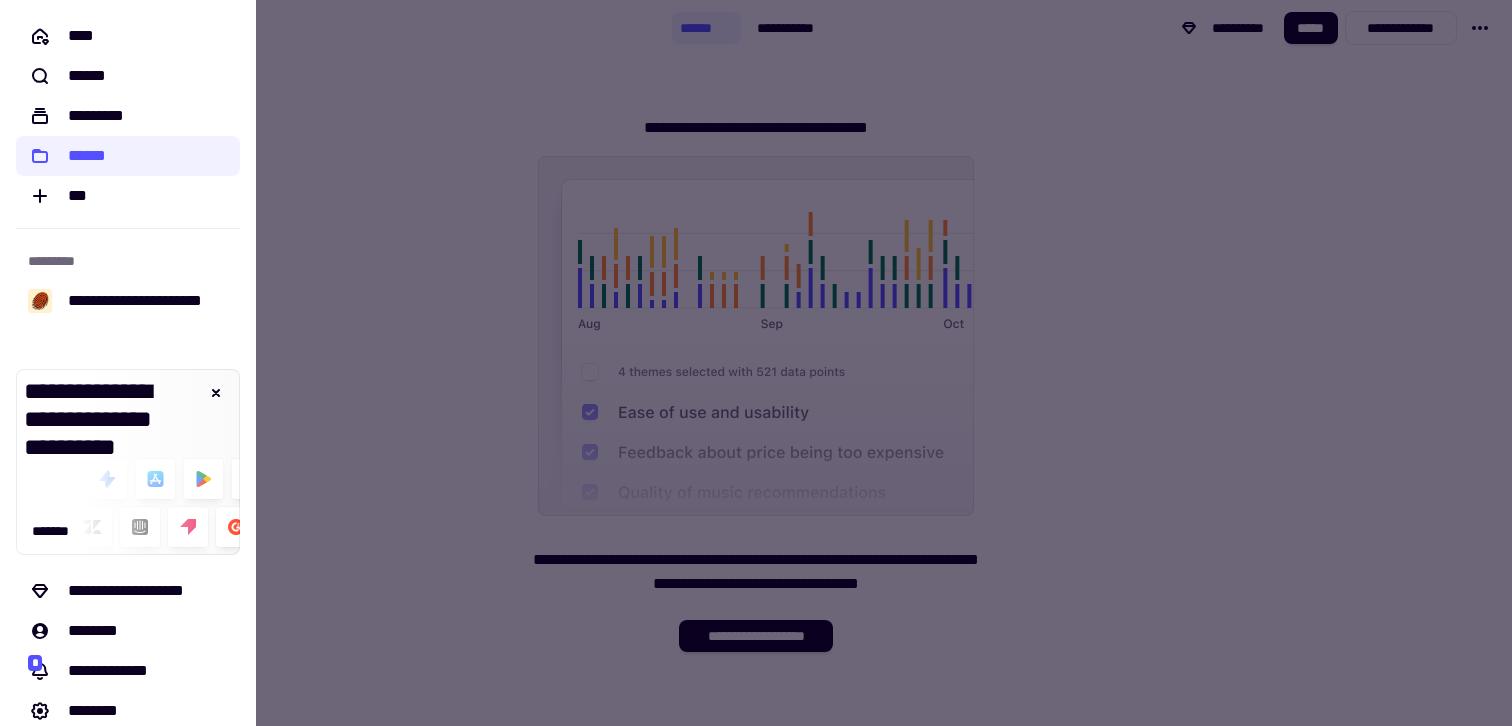 scroll, scrollTop: 61, scrollLeft: 0, axis: vertical 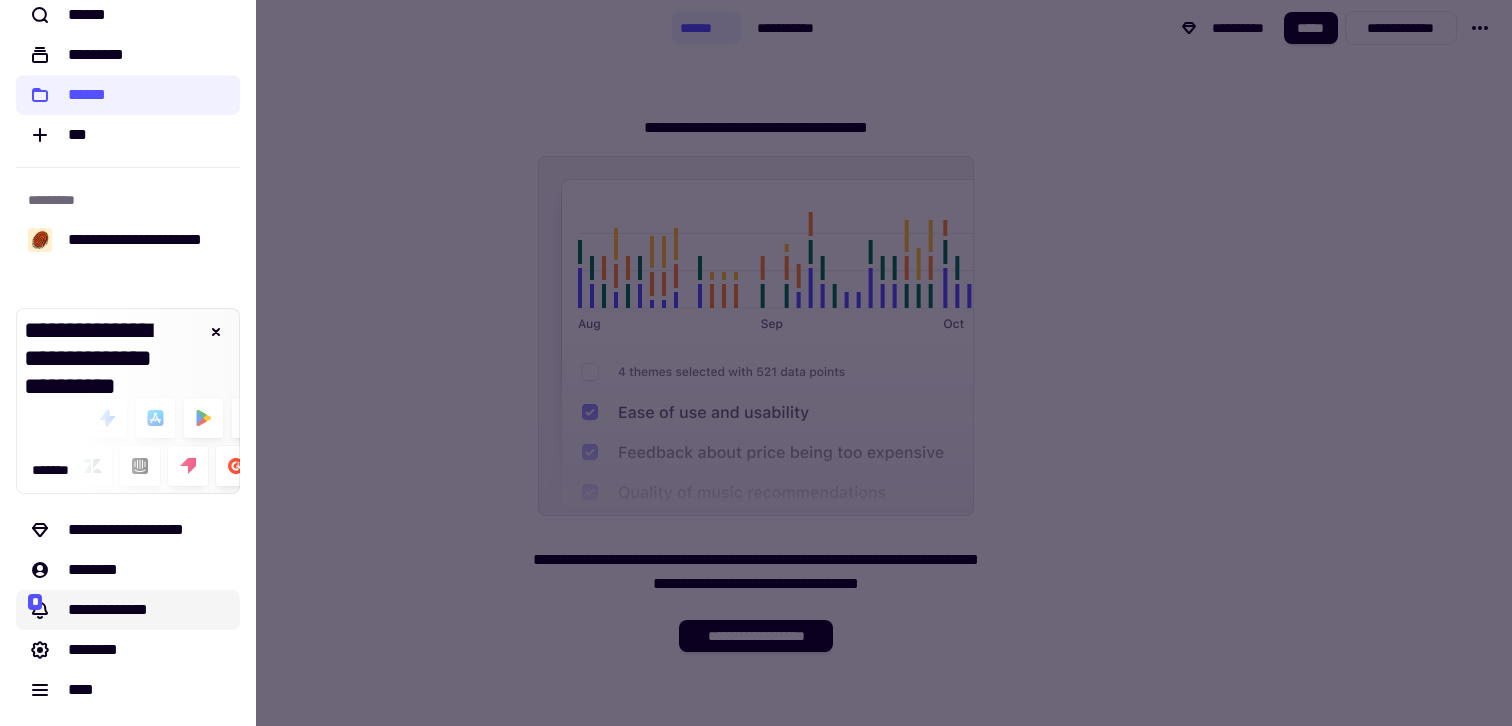 click on "**********" 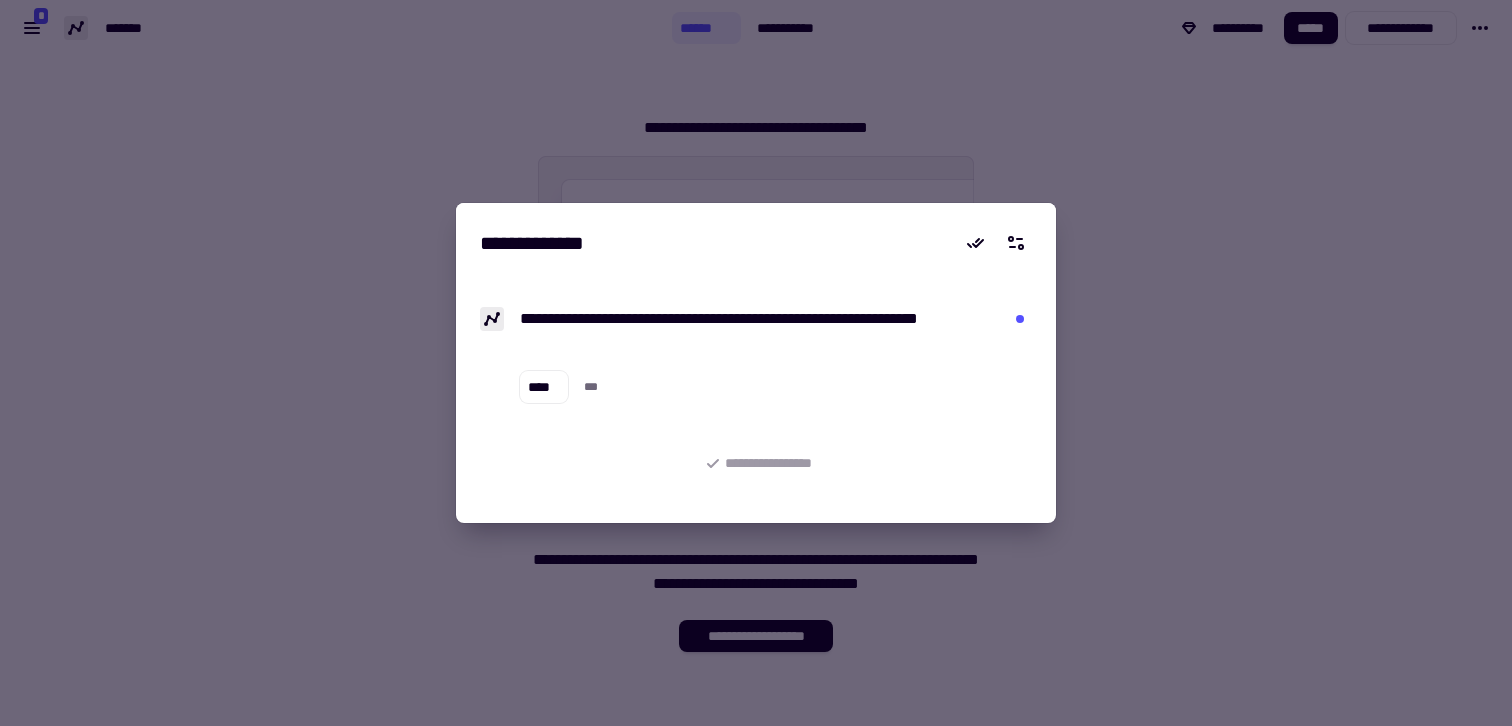 click 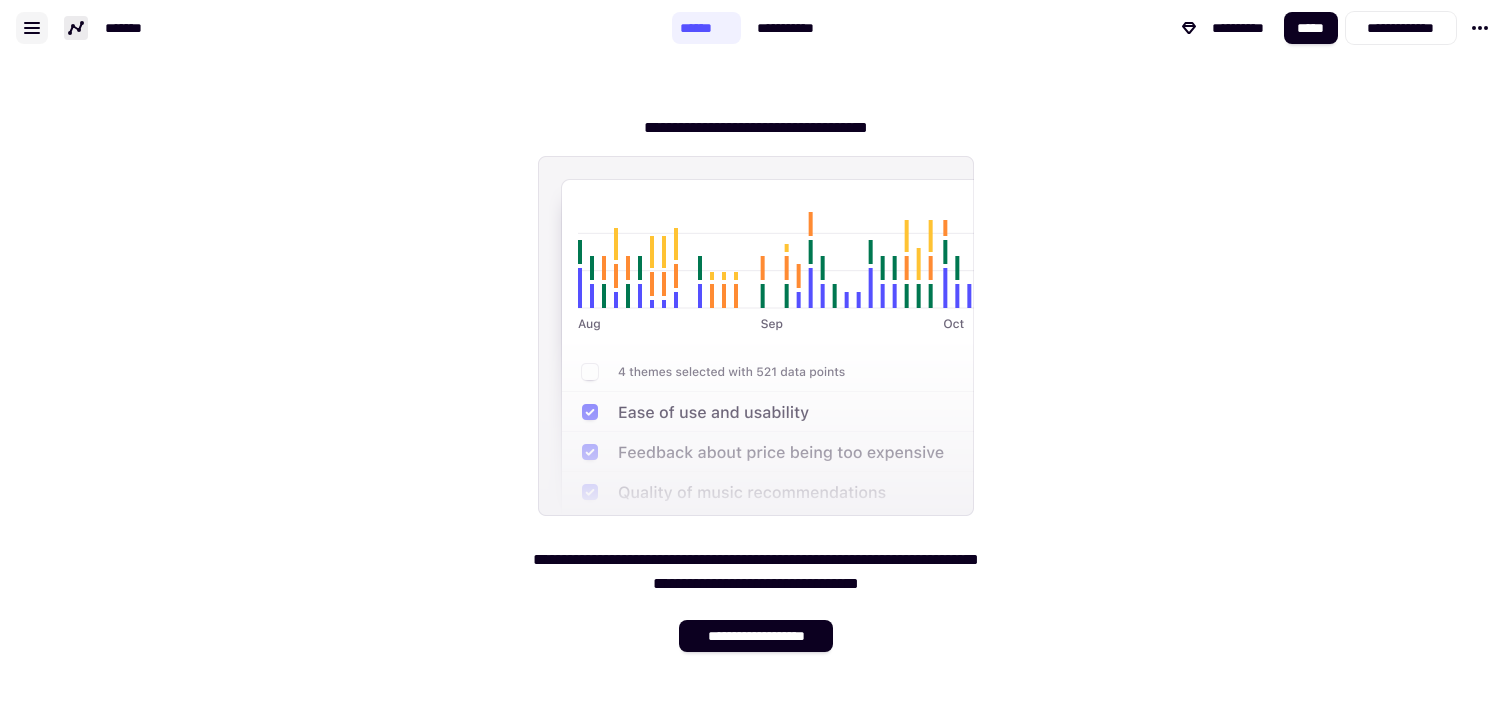 click 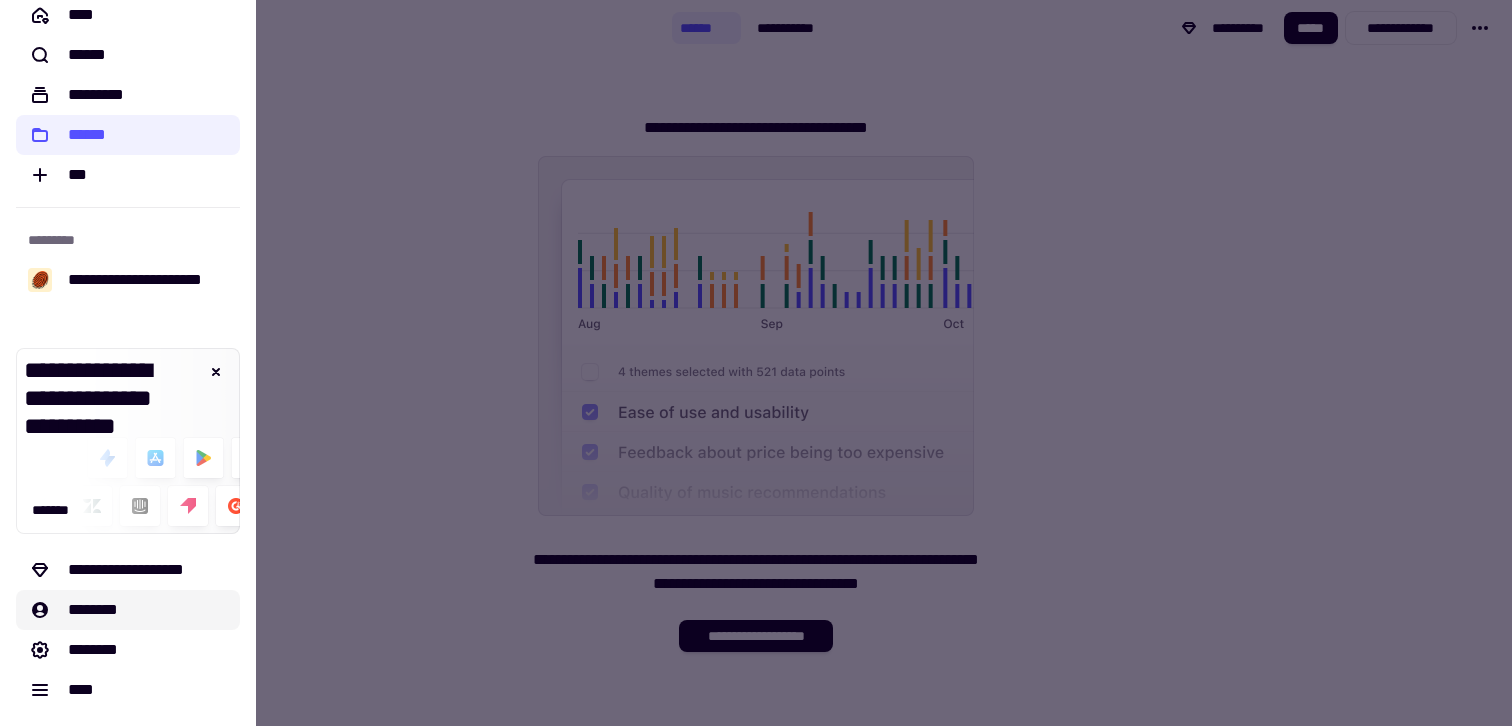 click on "********" 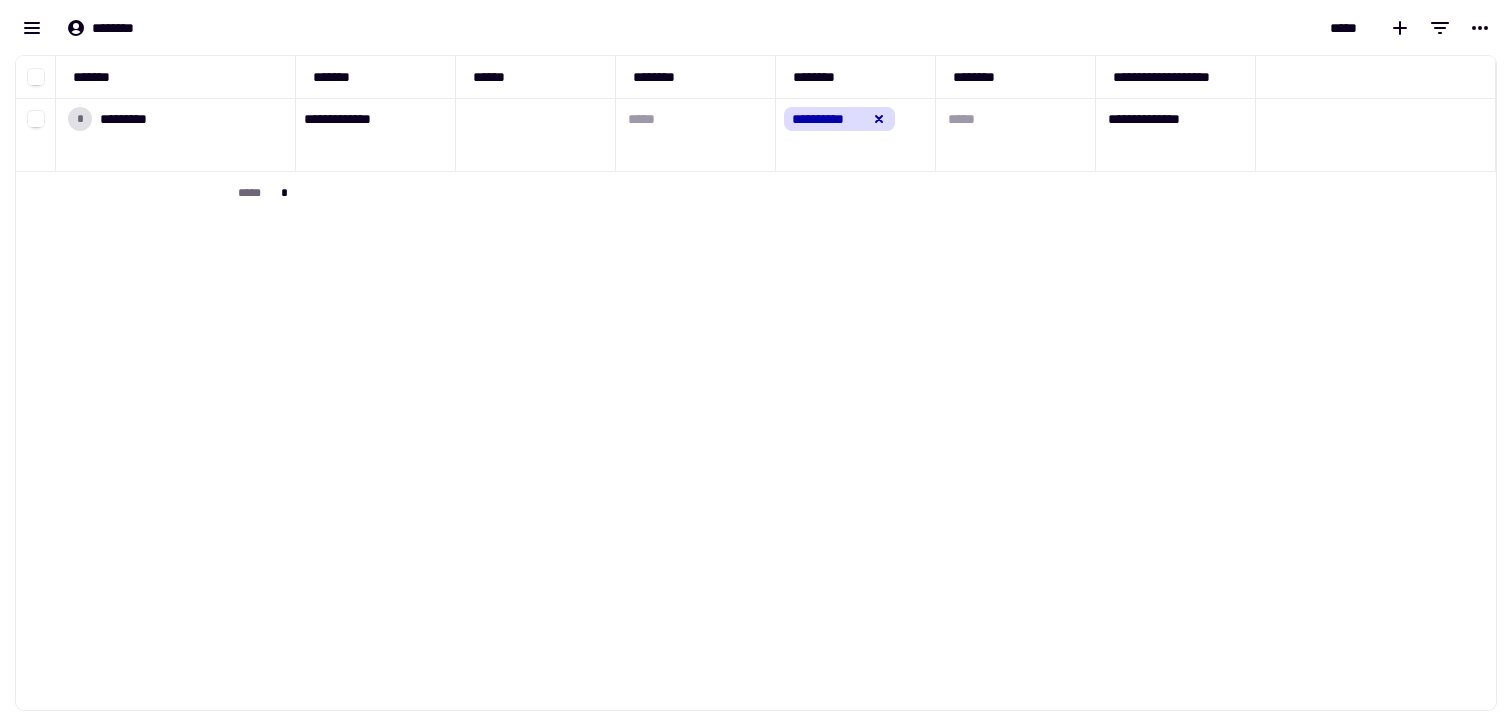 click on "[NUMBER] [STREET] [CITY] [STATE] [ZIP] [COUNTRY] [COORDINATES] [DATE]" at bounding box center (756, 383) 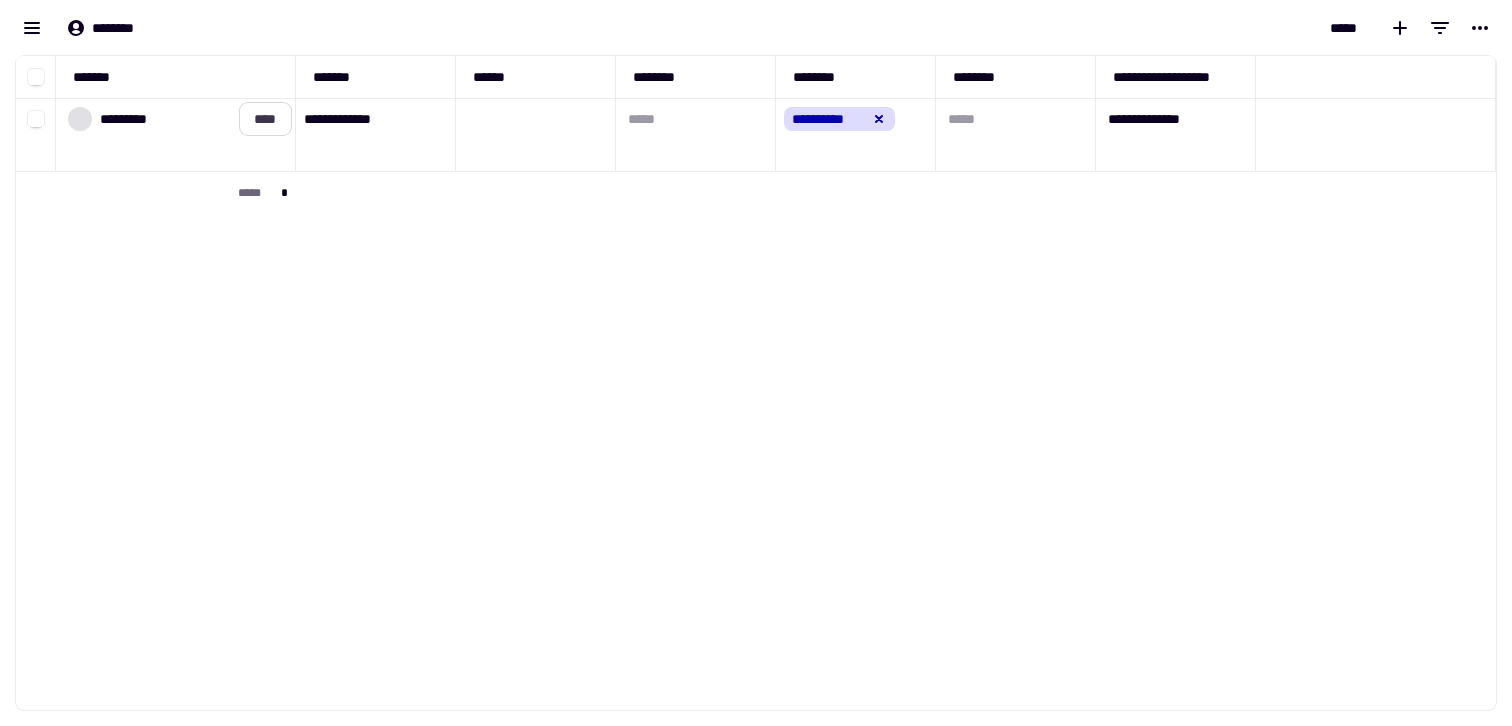 click on "****" 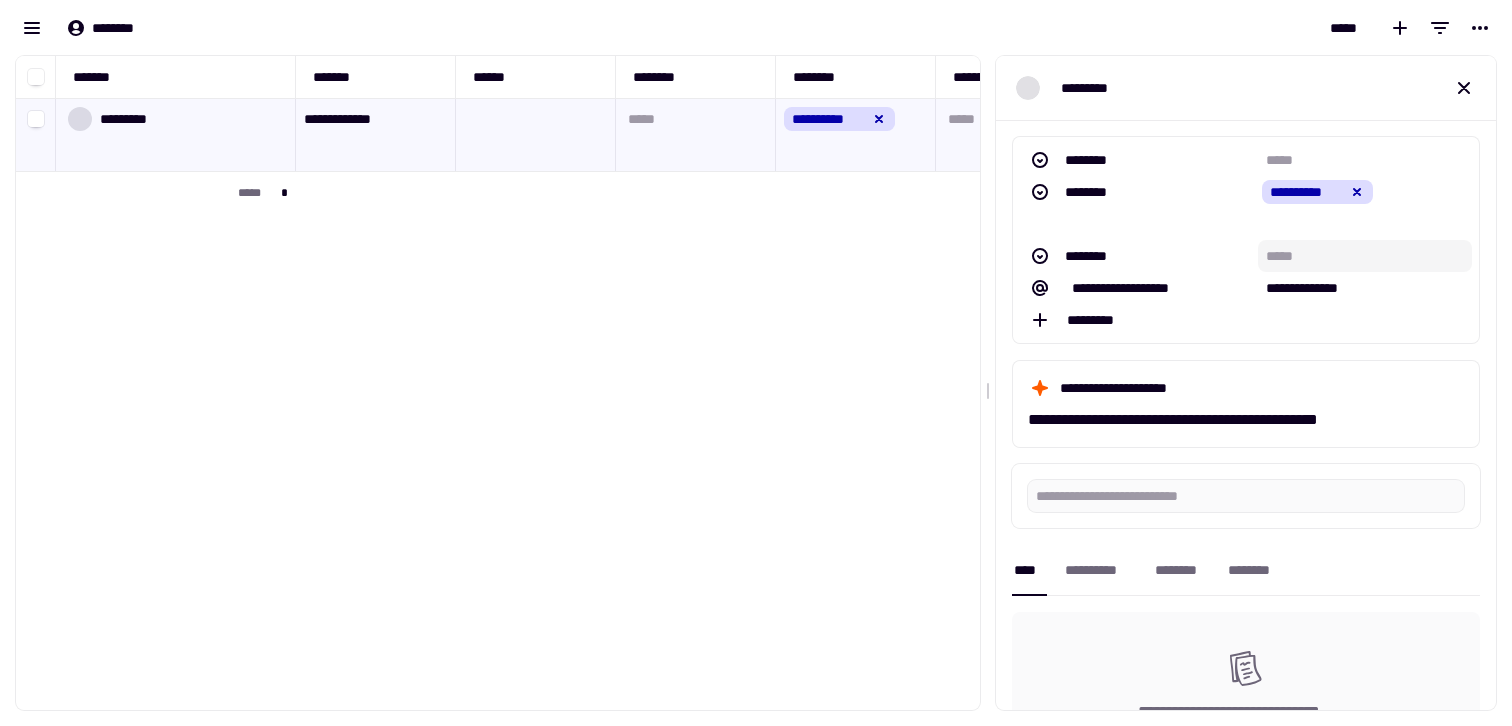 click at bounding box center (1365, 256) 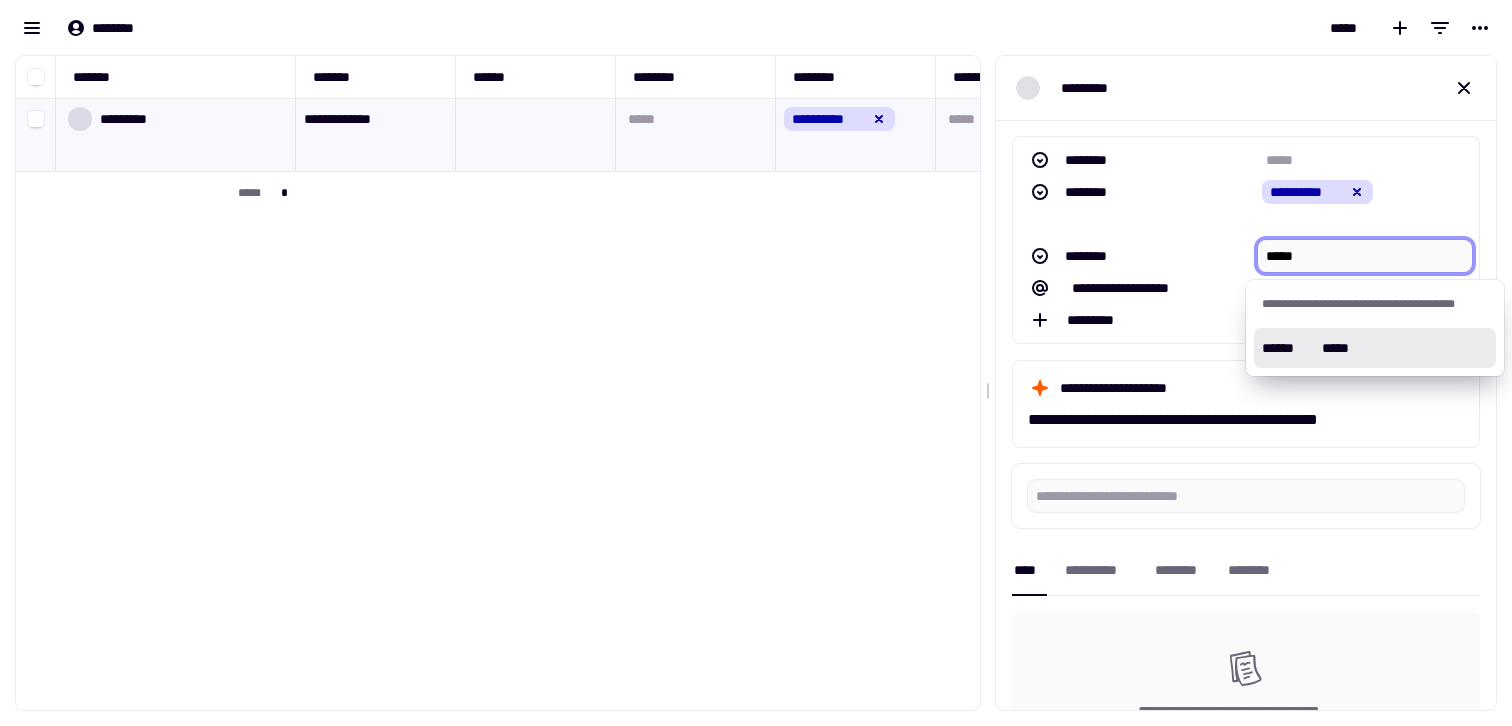 click on "******" at bounding box center (1292, 348) 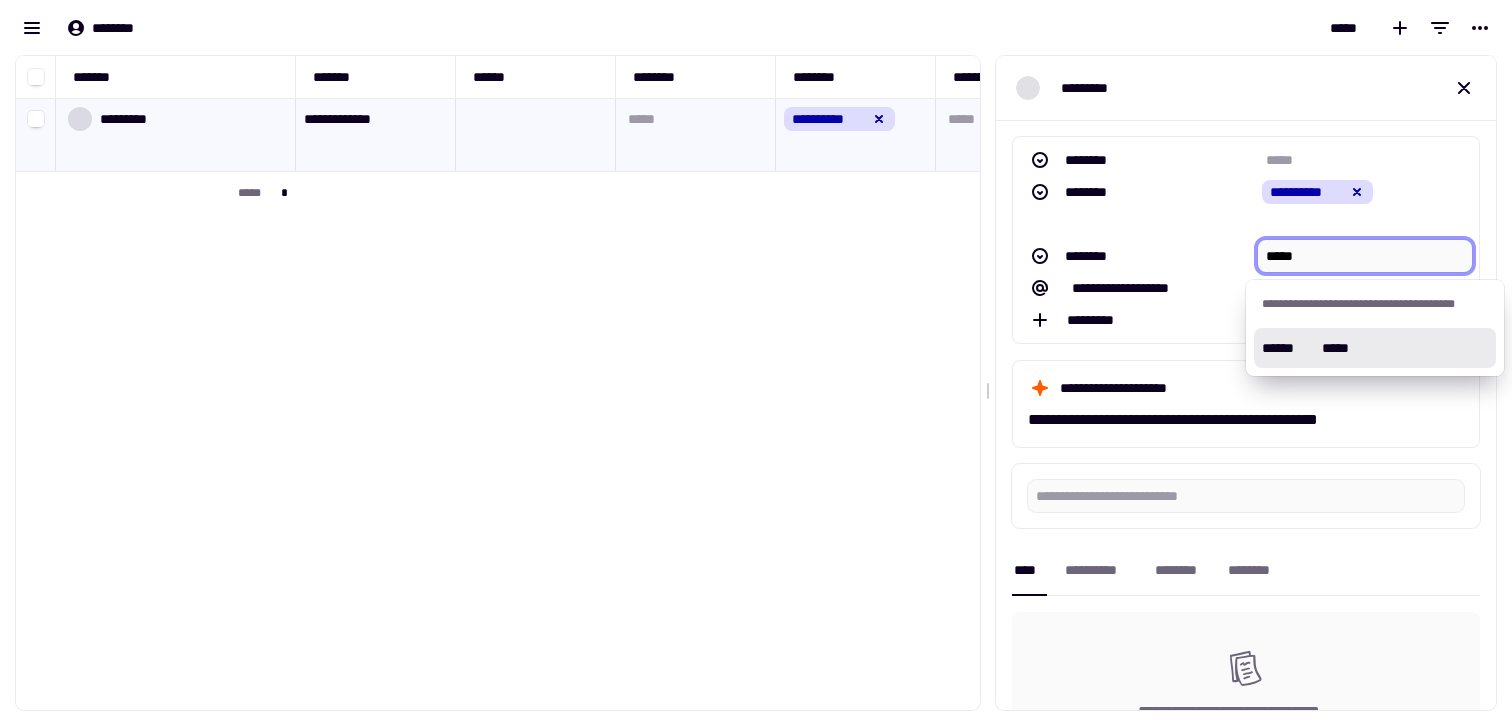 type on "*****" 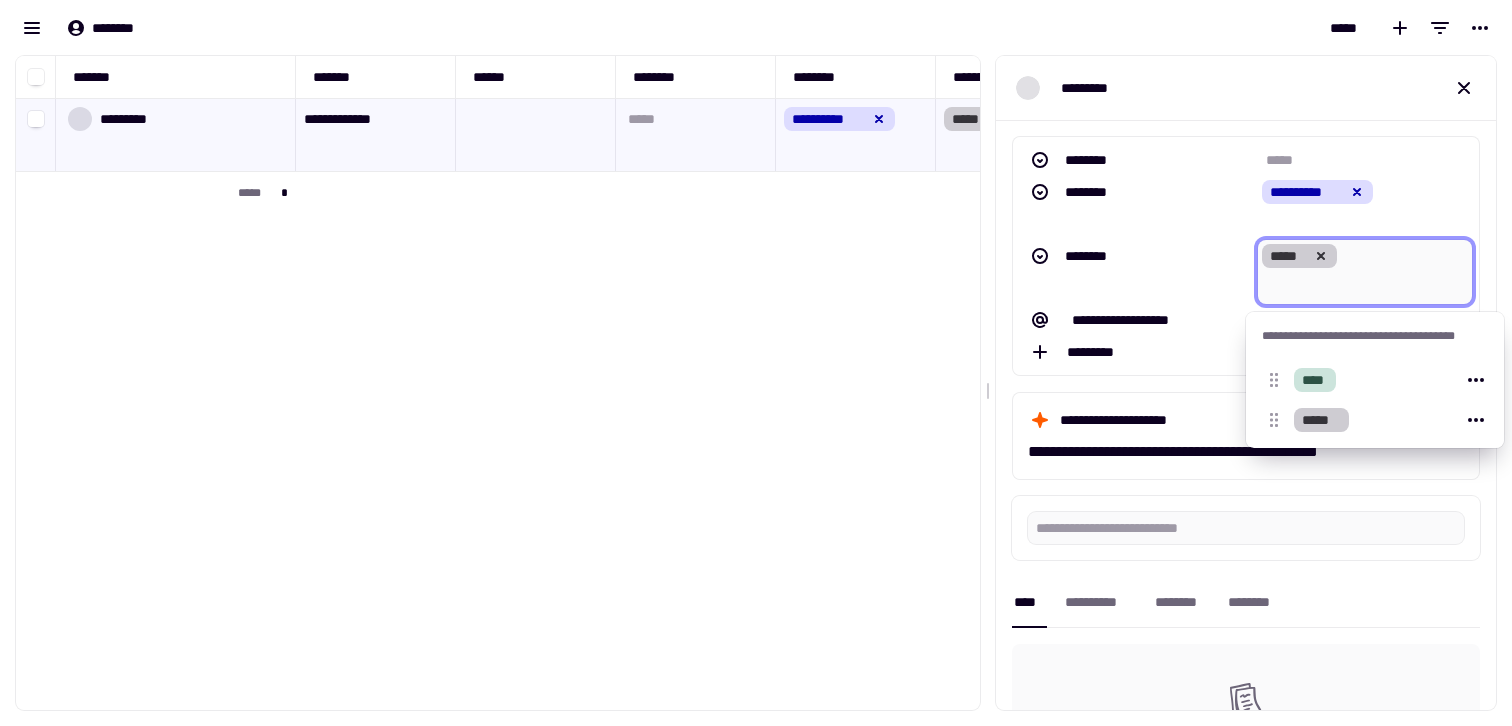 click on "********" at bounding box center (1139, 208) 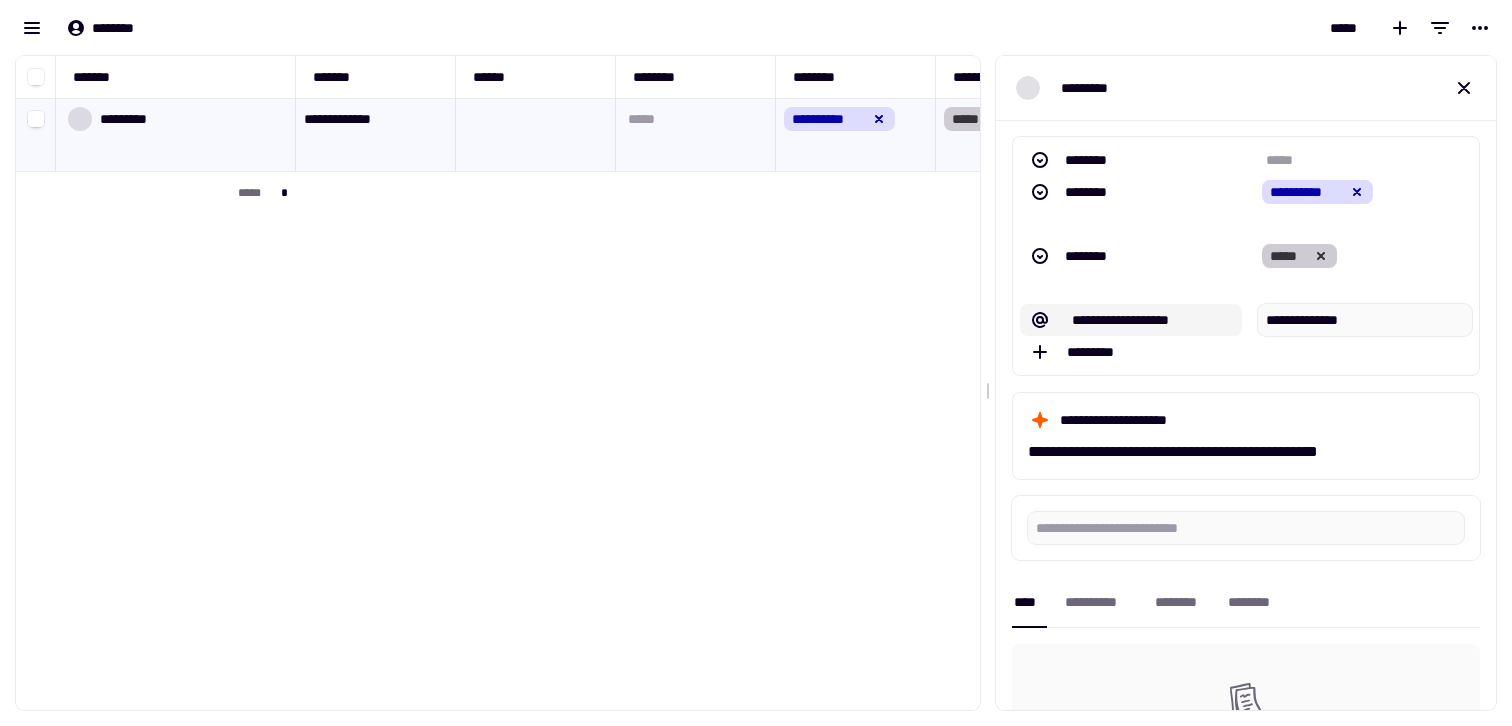 click on "**********" 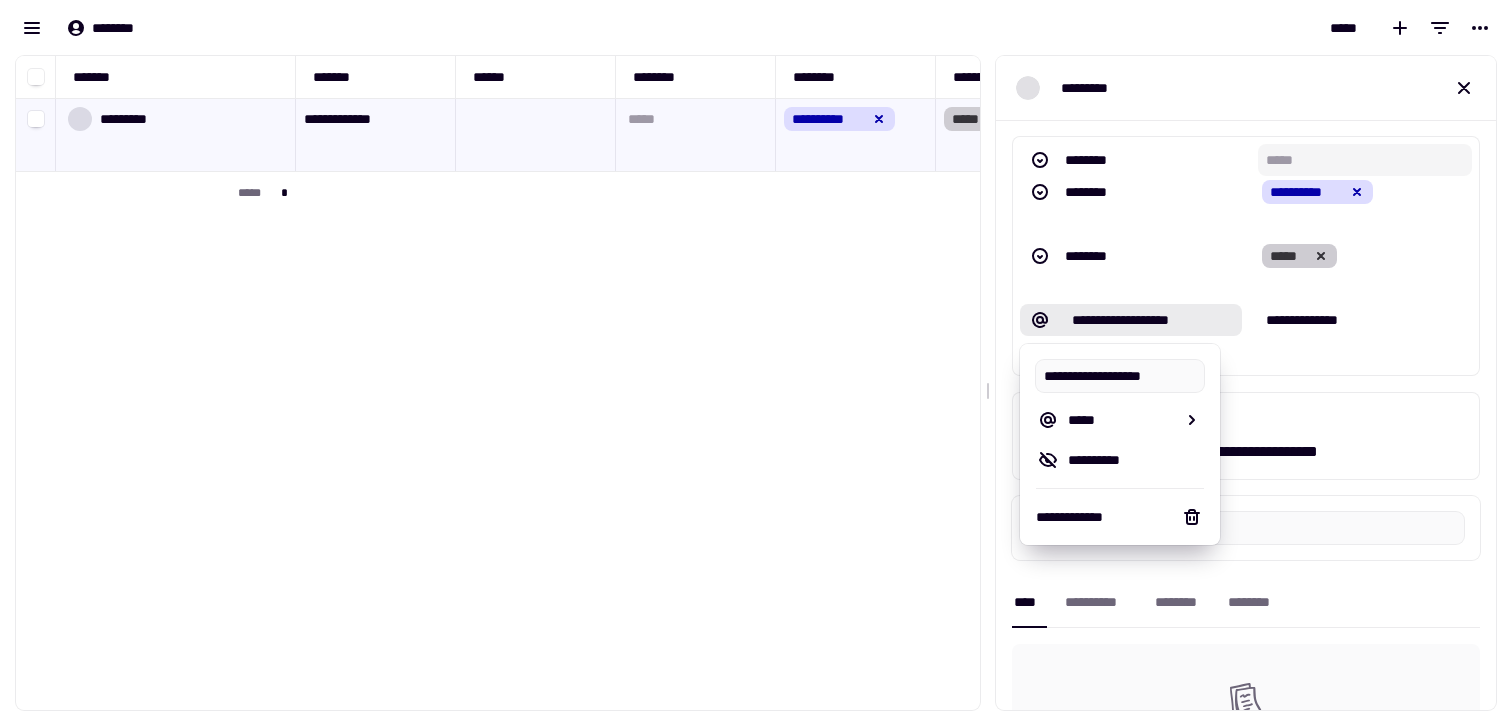 click at bounding box center (1365, 160) 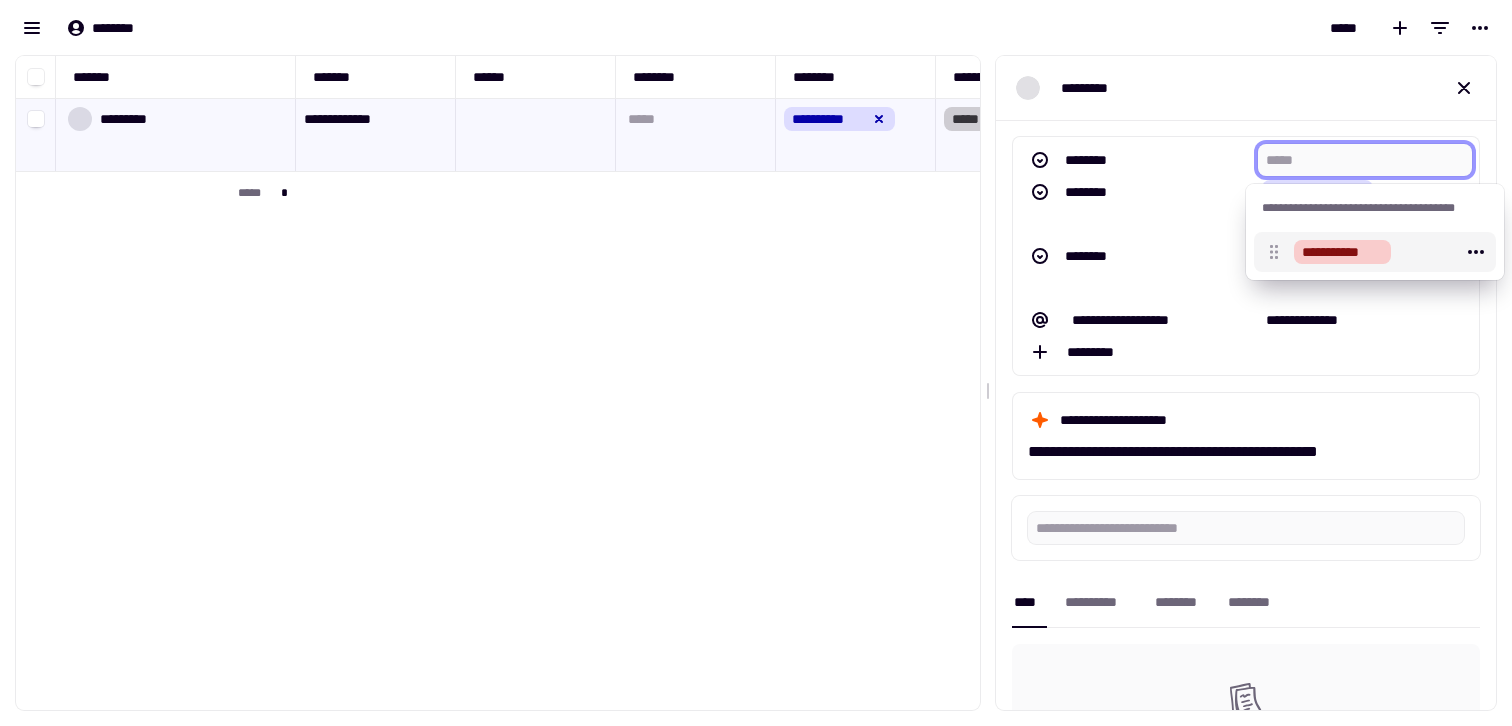 click on "**********" at bounding box center [1375, 252] 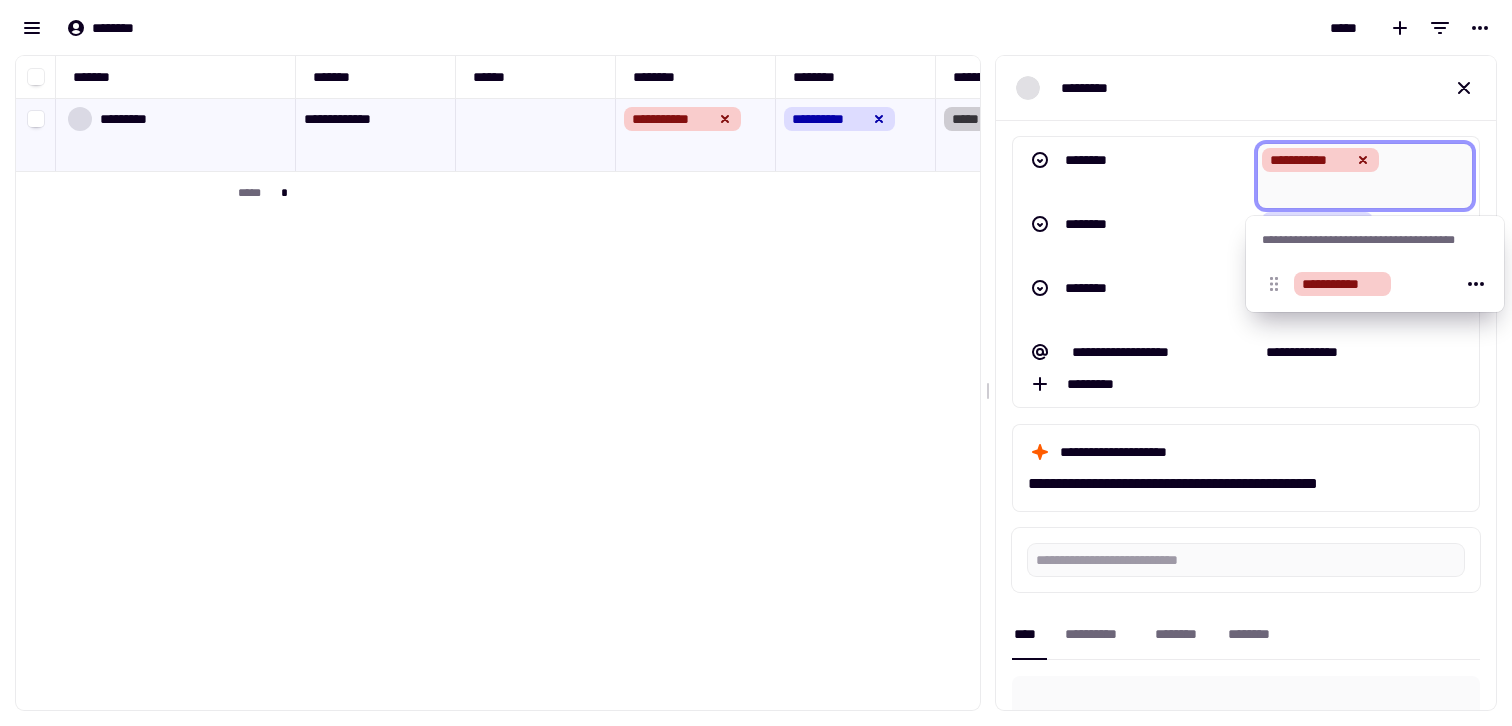 click 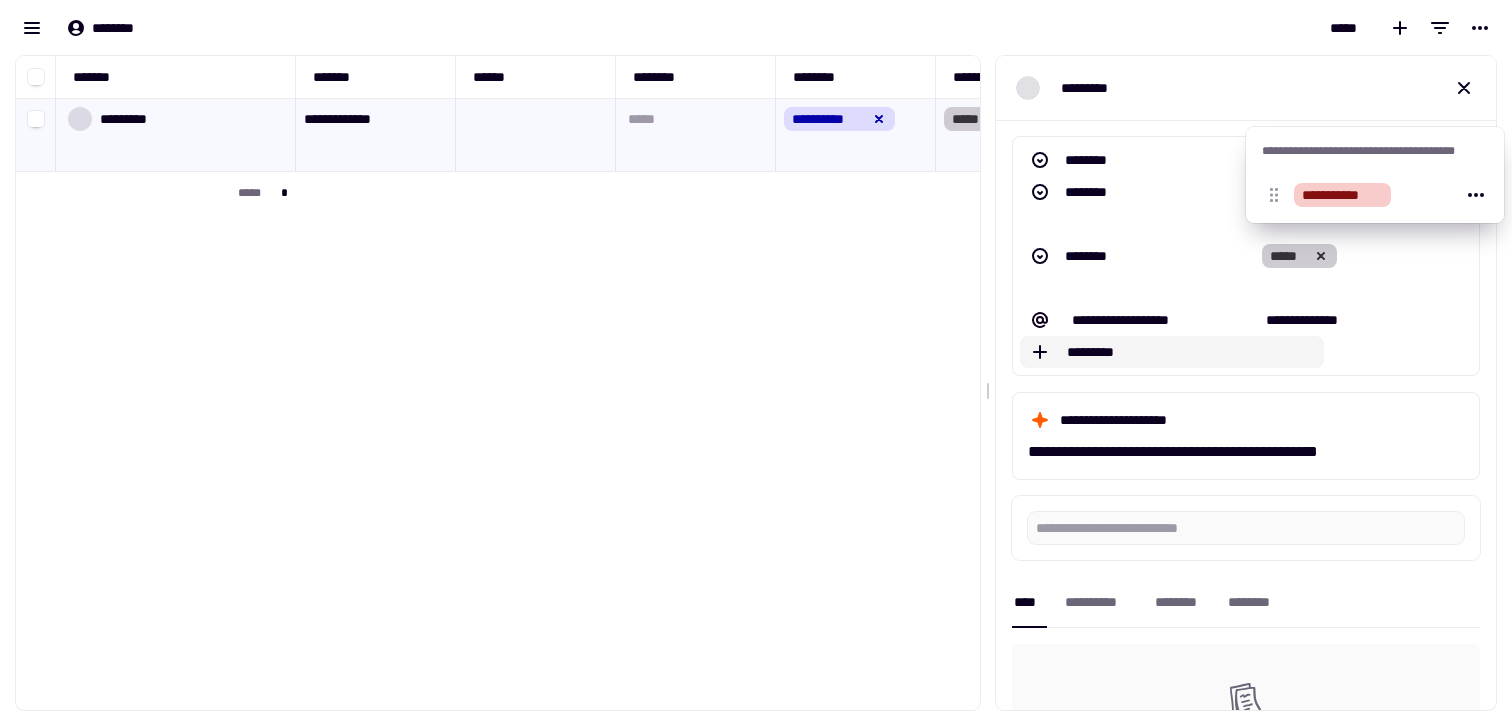 scroll, scrollTop: 126, scrollLeft: 0, axis: vertical 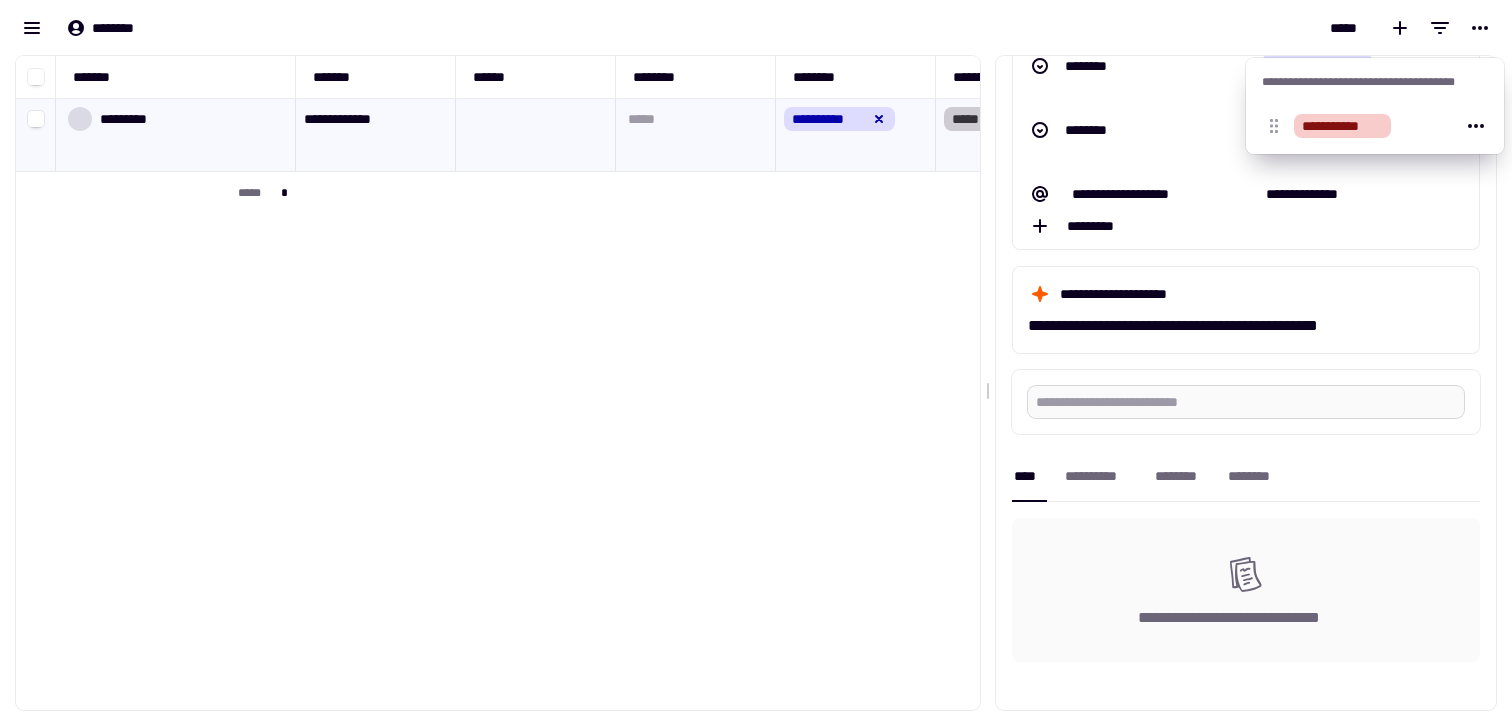 click at bounding box center (1246, 402) 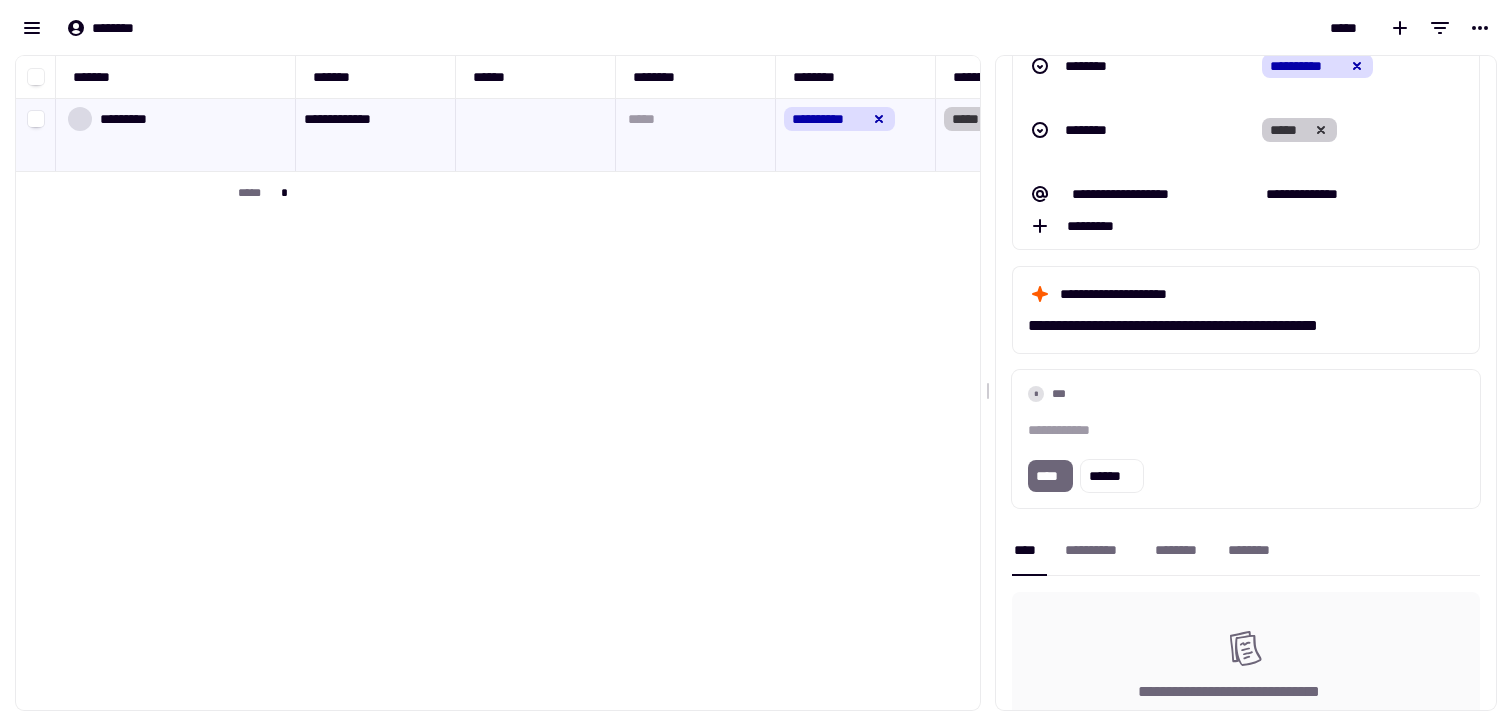 type 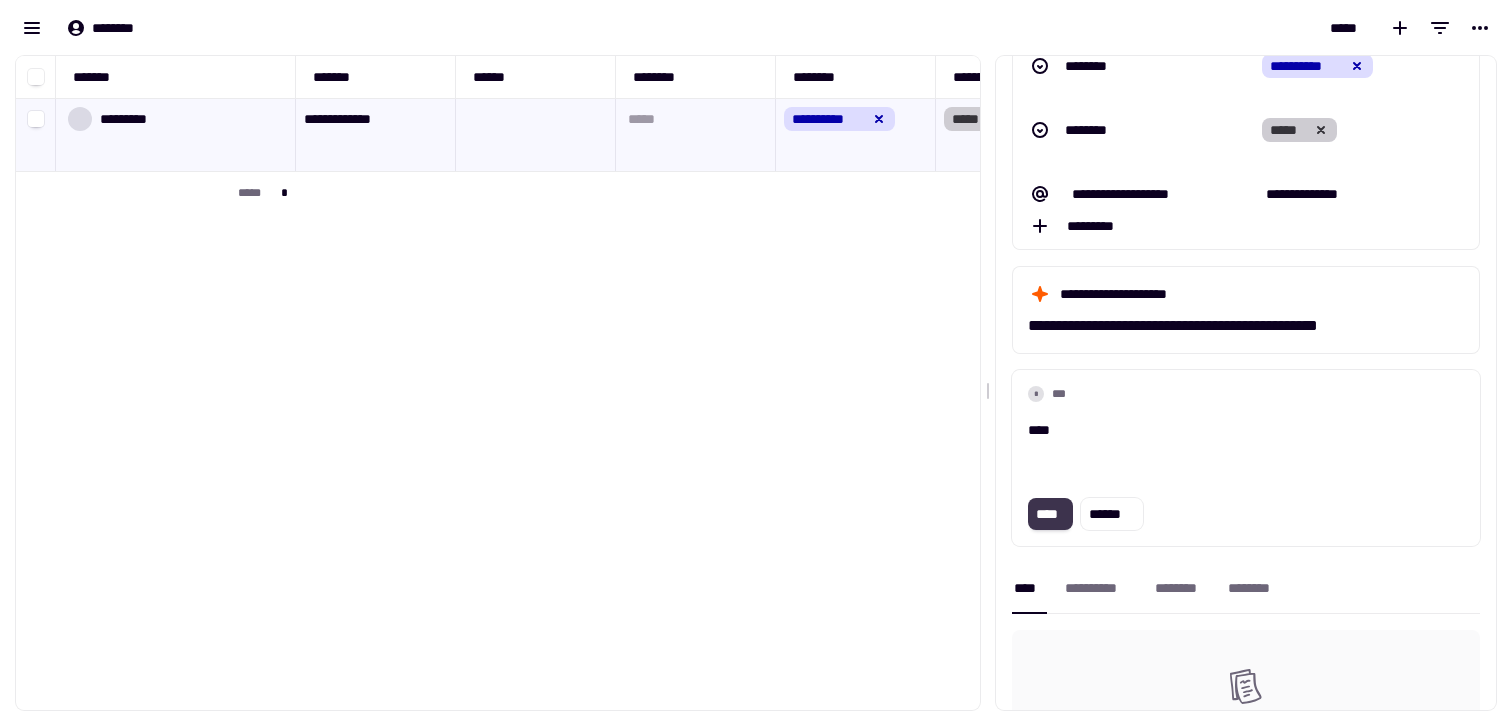 click on "****" 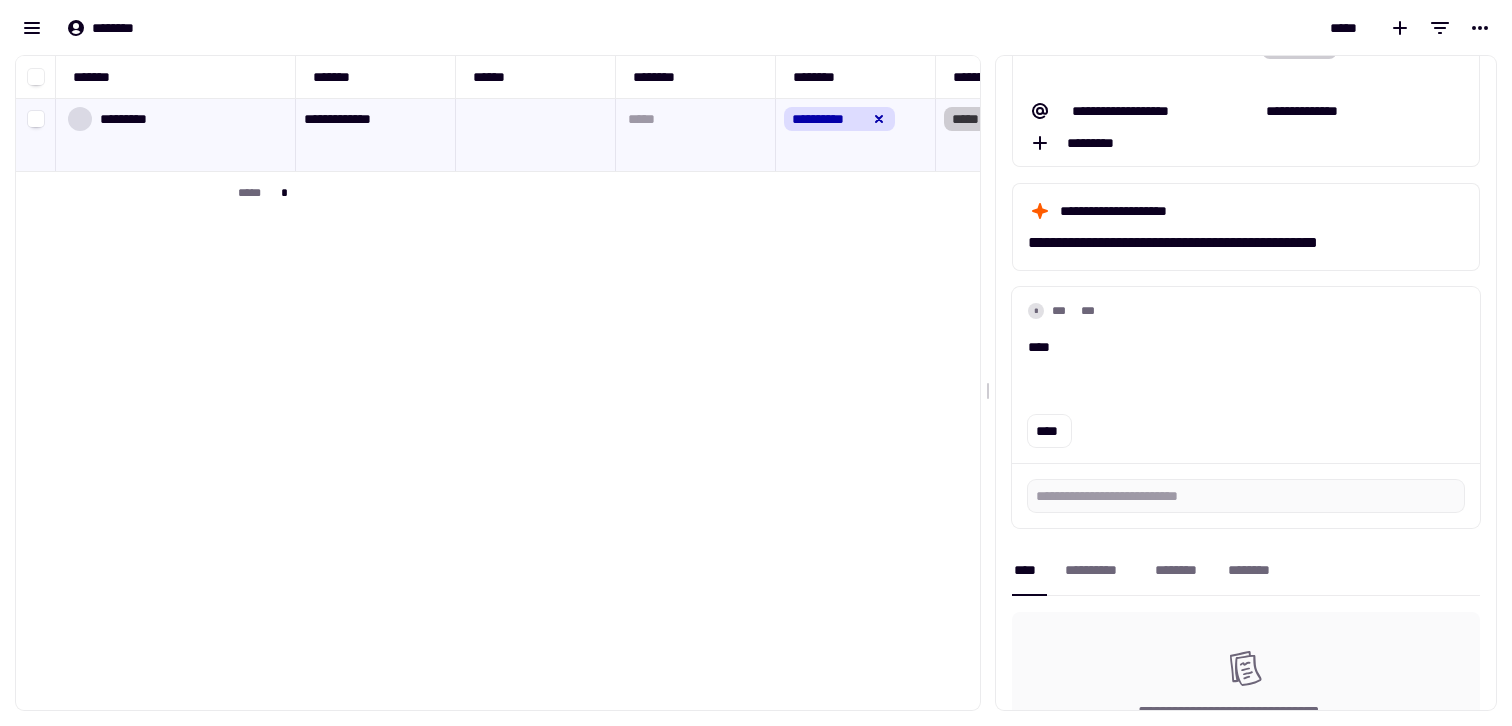 scroll, scrollTop: 219, scrollLeft: 0, axis: vertical 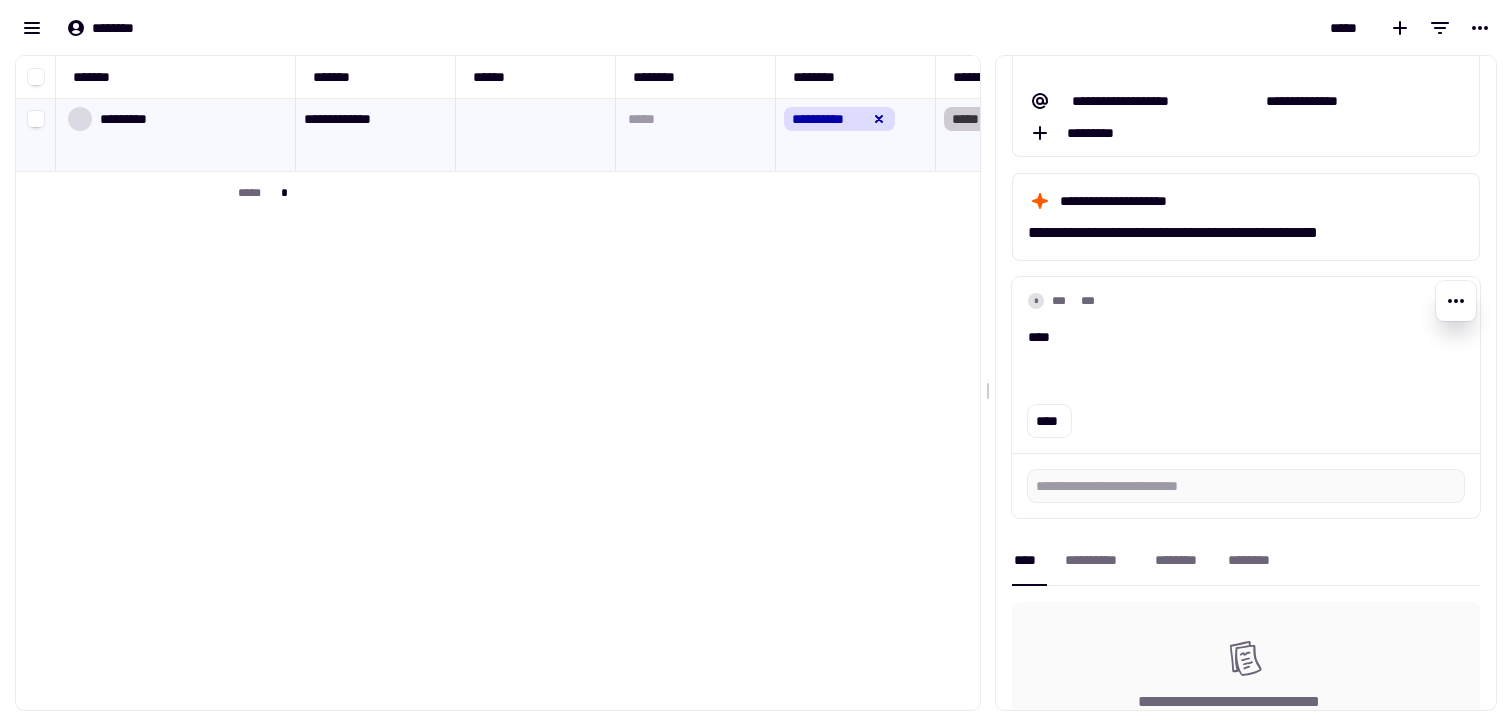 click on "[PHONE]" at bounding box center (1246, 381) 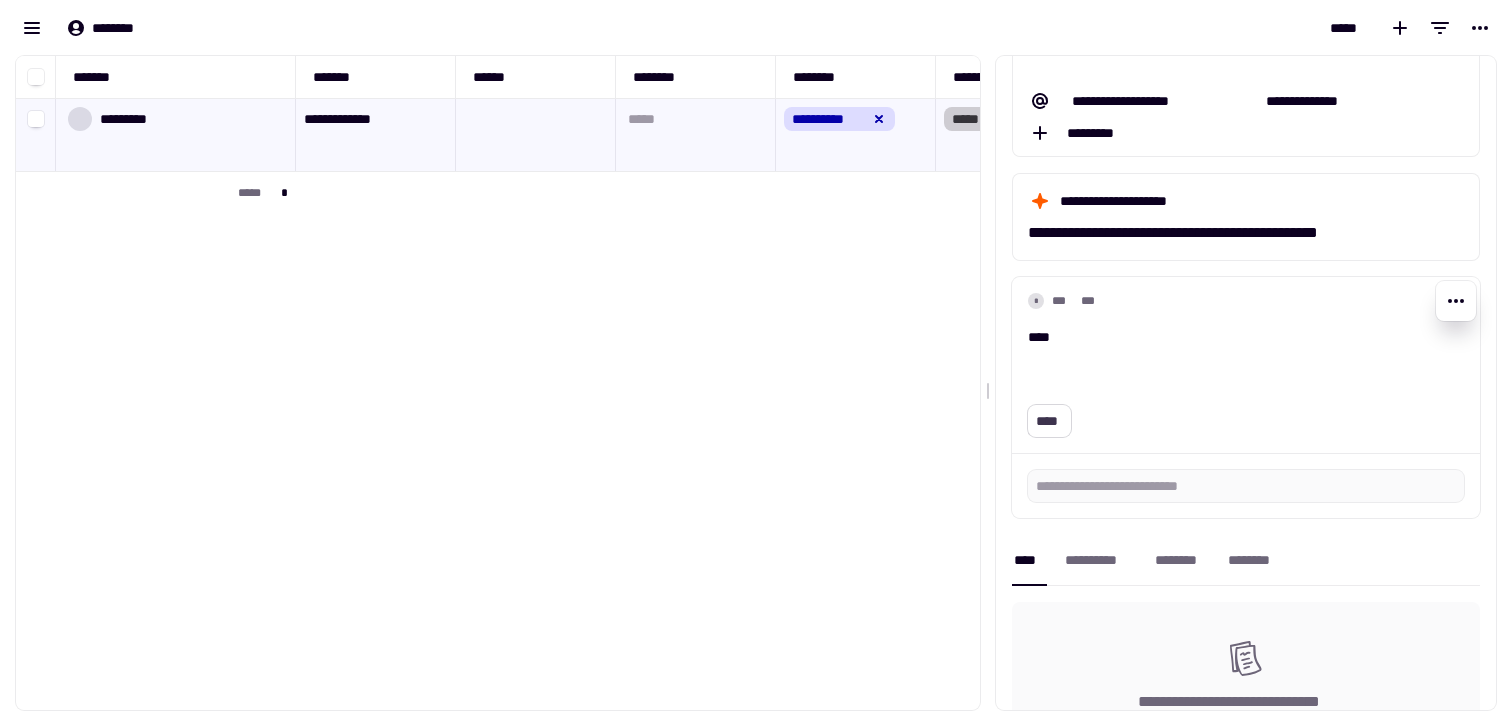 click on "****" at bounding box center [1049, 421] 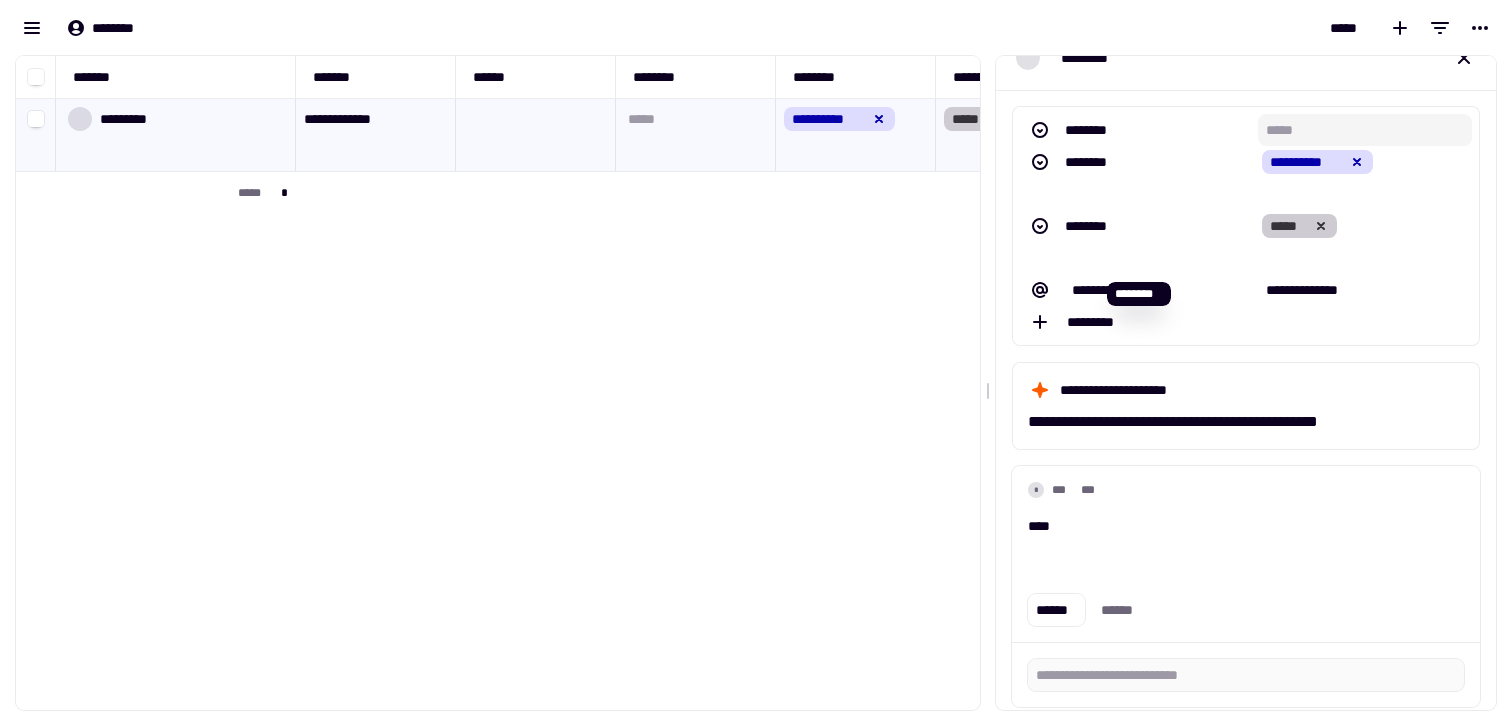scroll, scrollTop: 0, scrollLeft: 0, axis: both 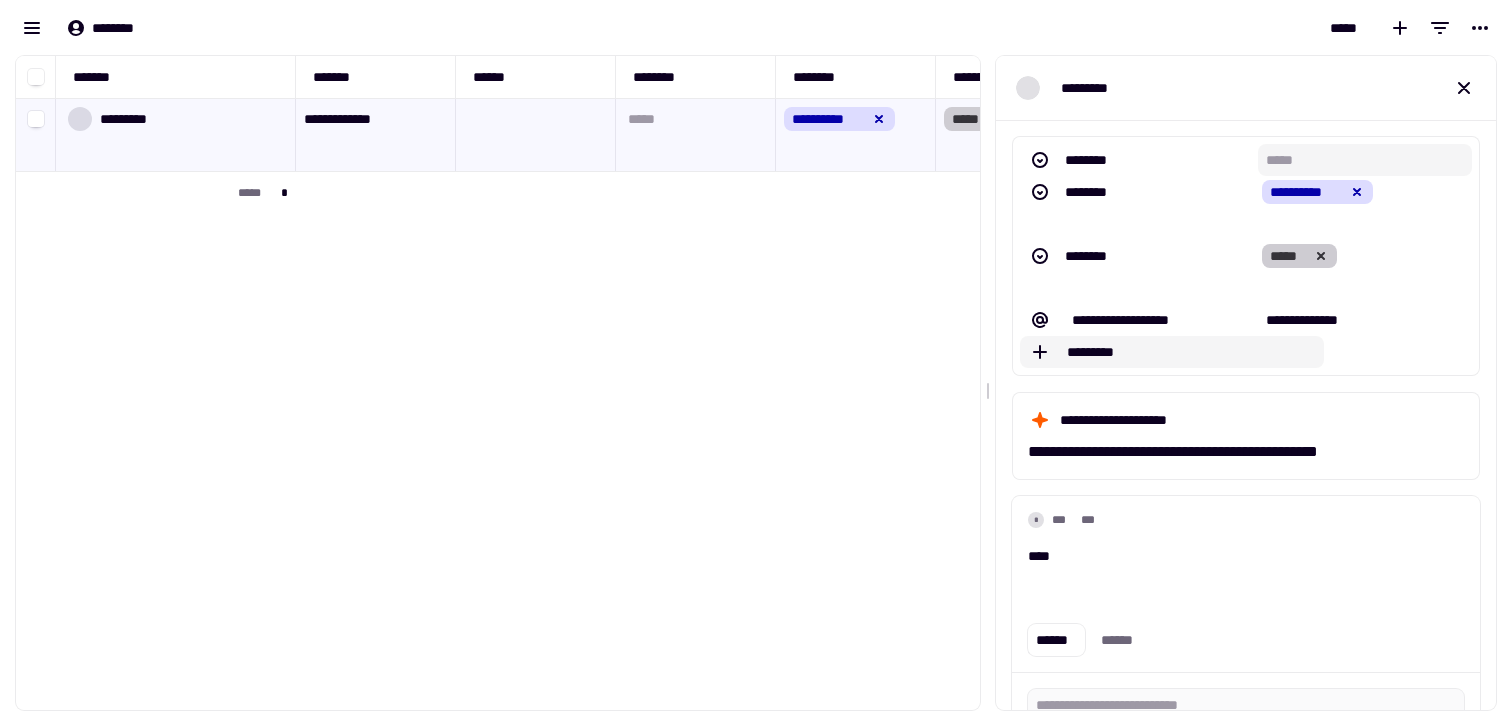 click on "*********" 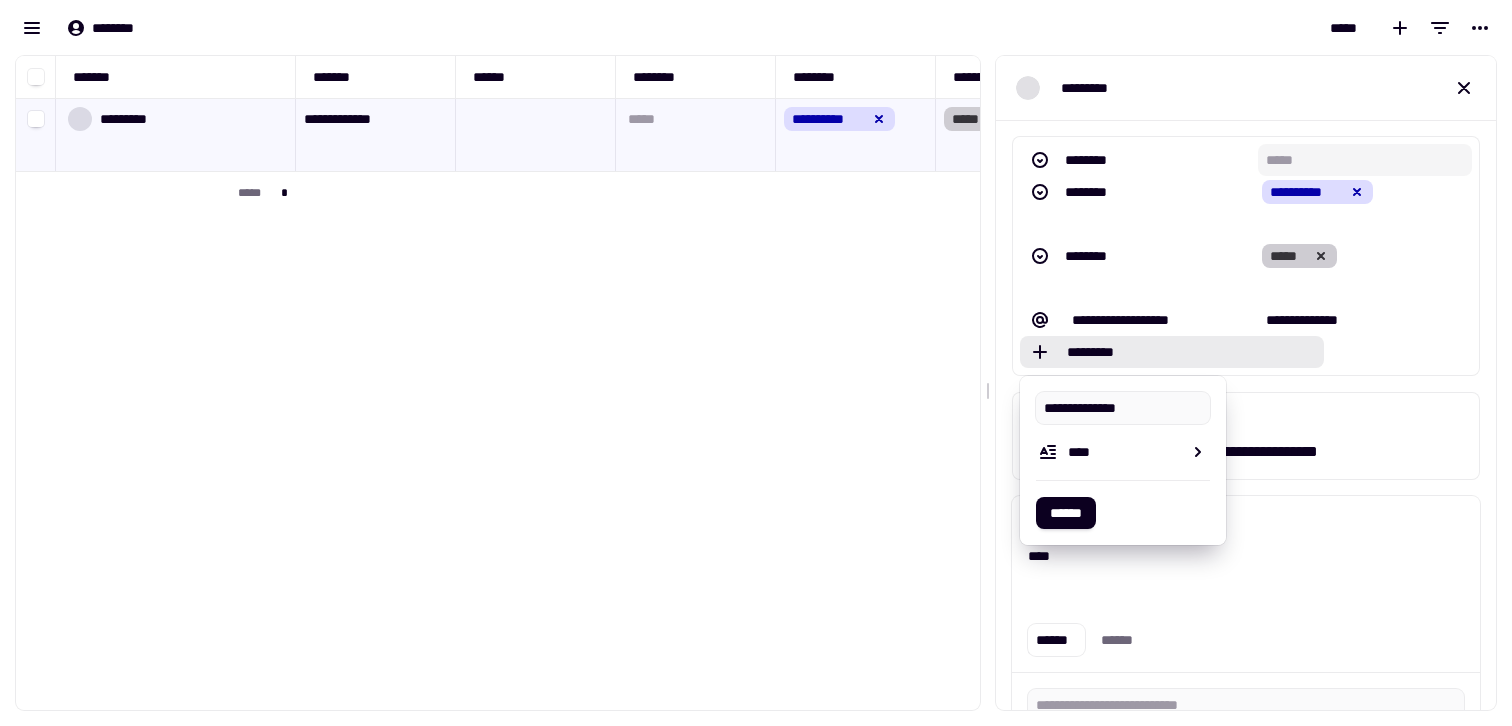 click at bounding box center [1008, 320] 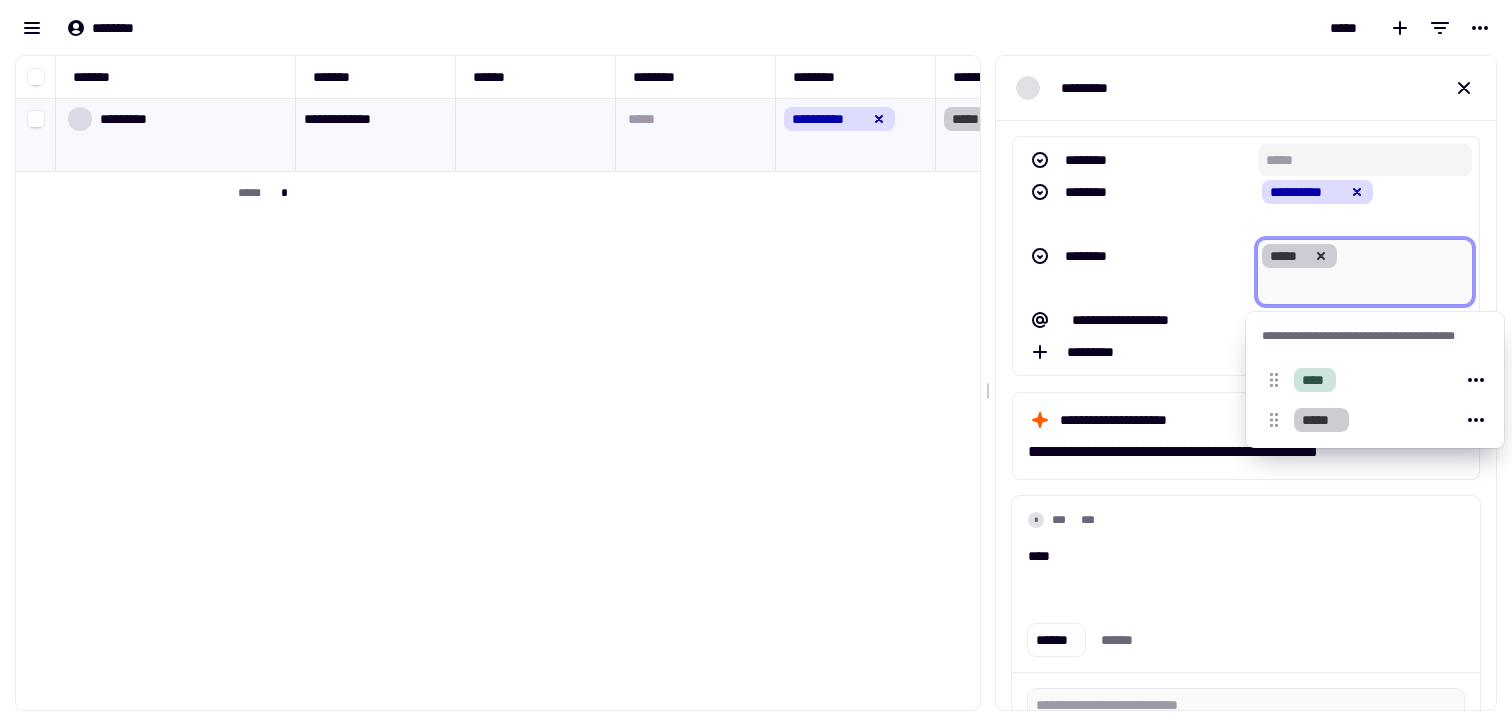 click on "*****" at bounding box center (1365, 272) 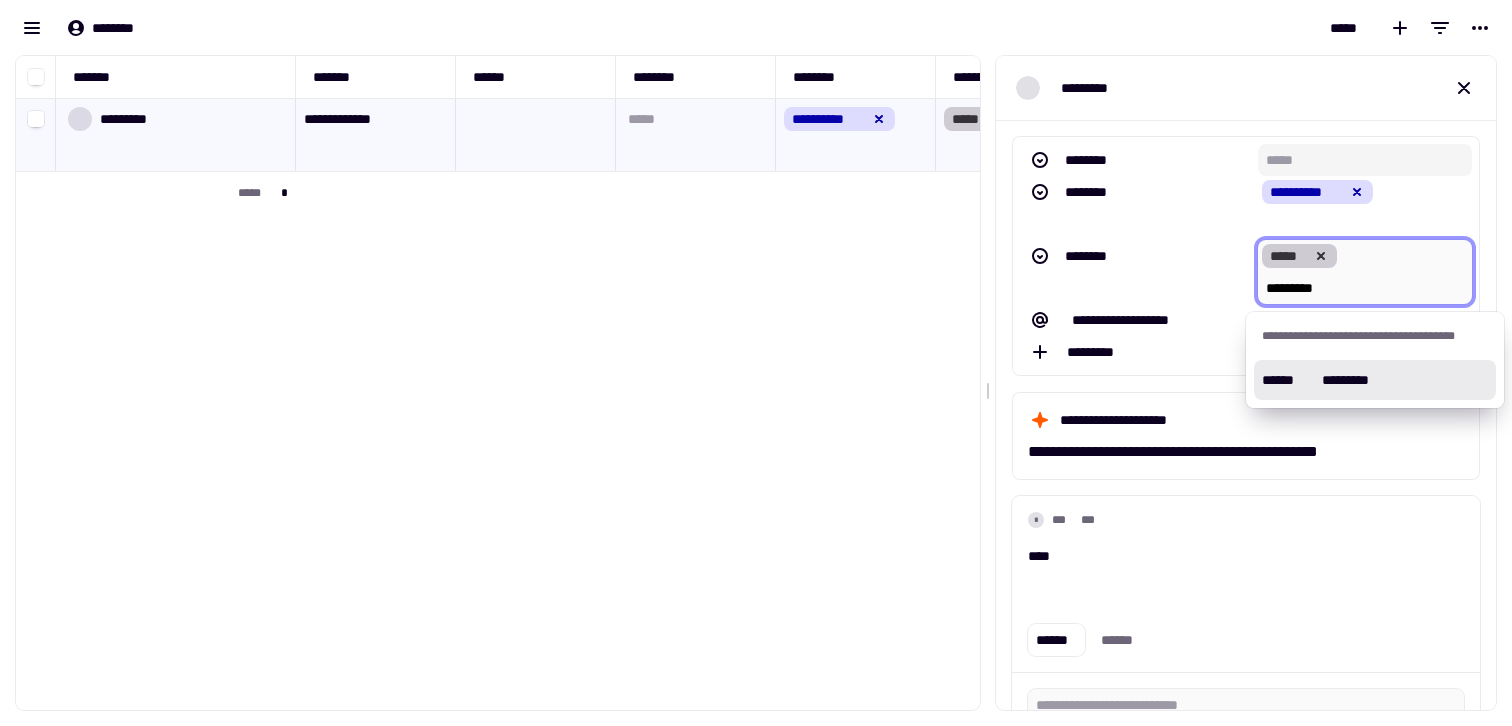 type on "*********" 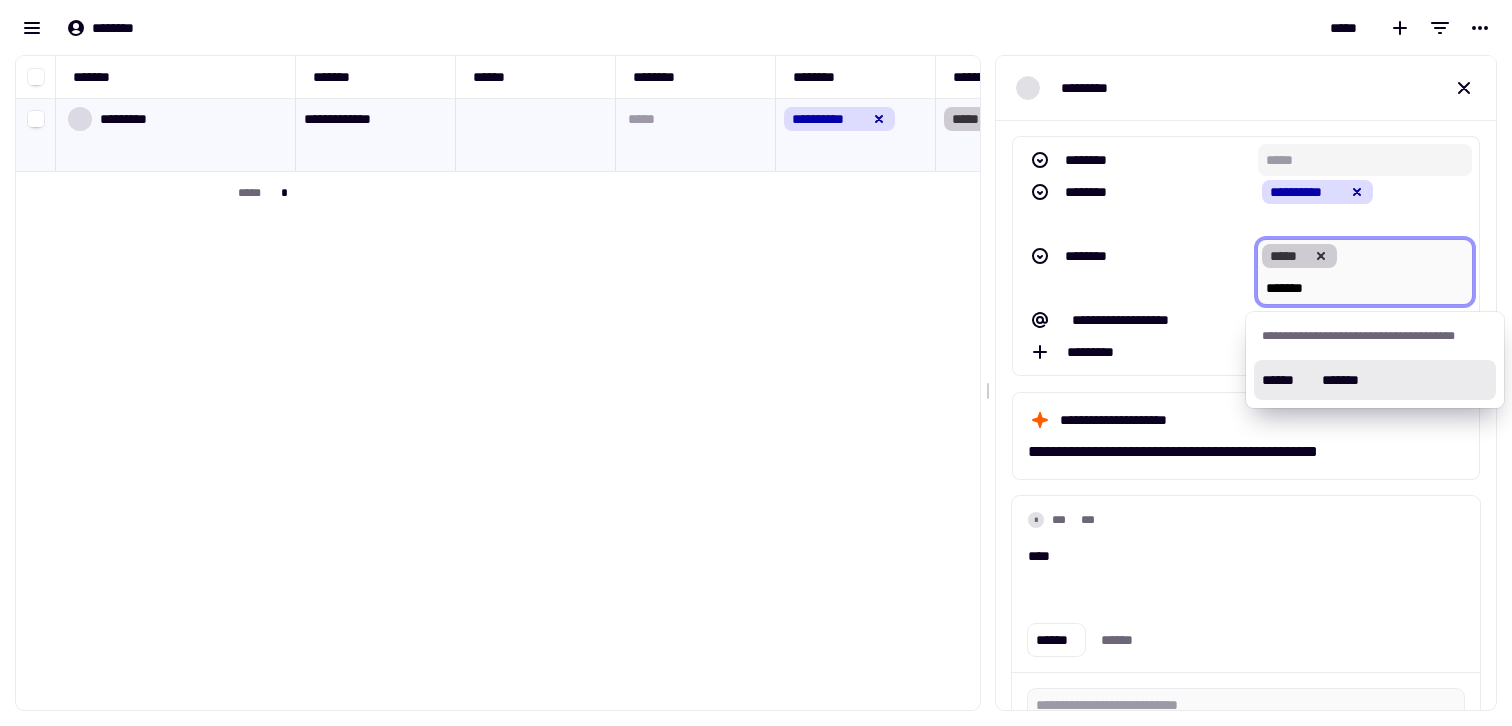 click on "[FIRST] [LAST]" at bounding box center (1375, 380) 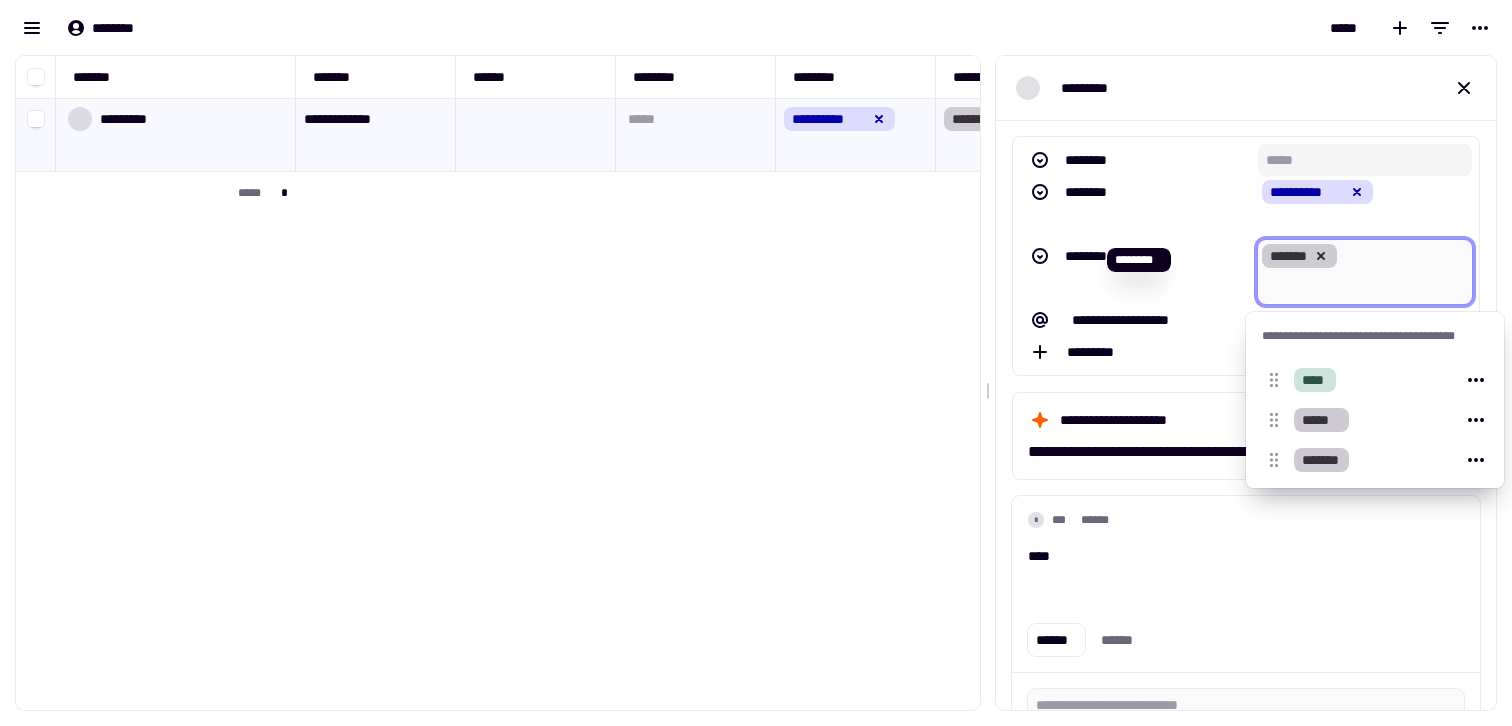 click on "********" at bounding box center [1139, 208] 